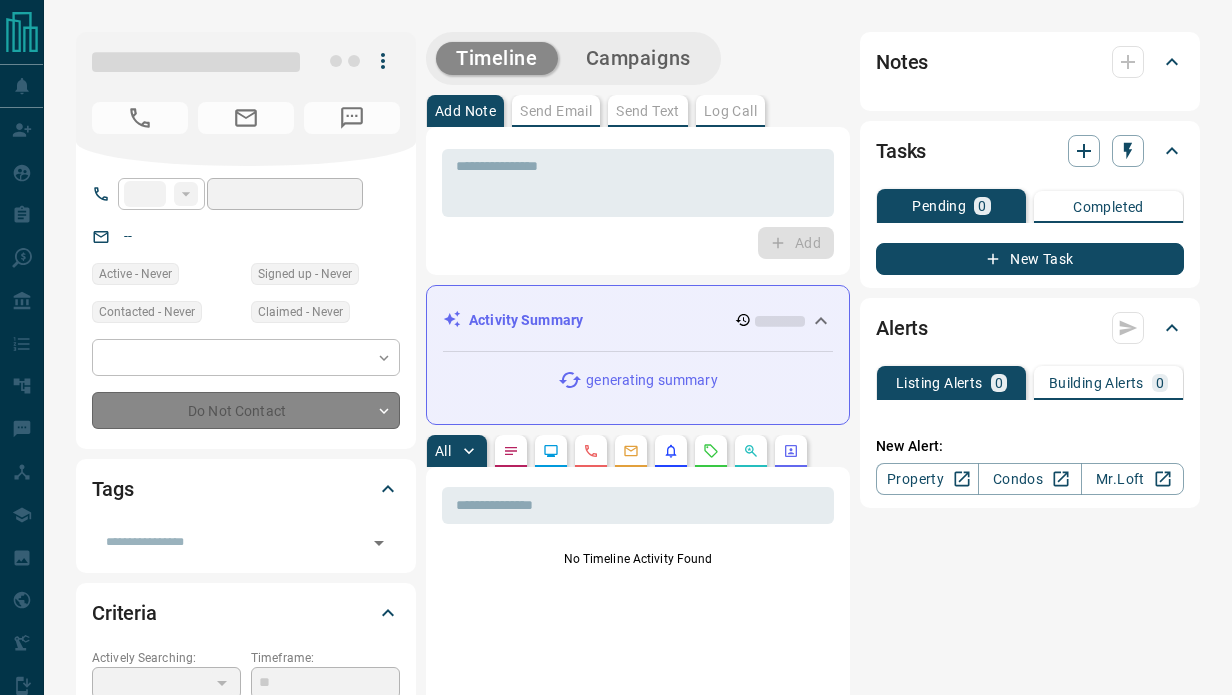 type on "**" 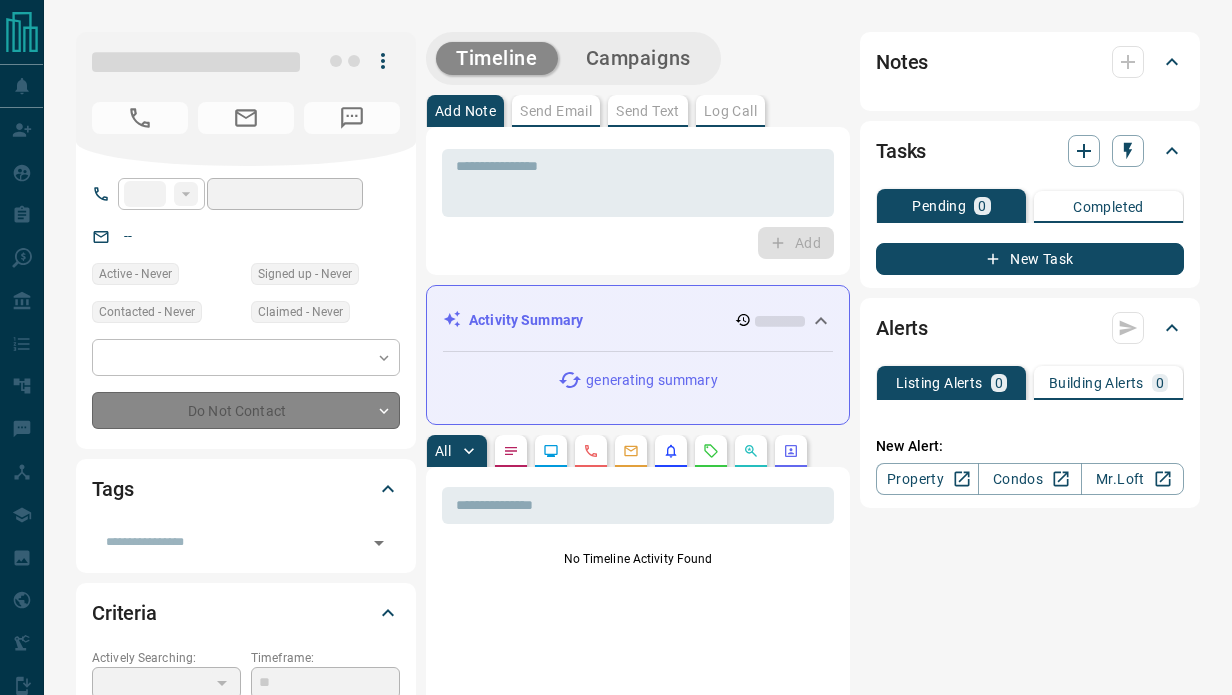 type on "**********" 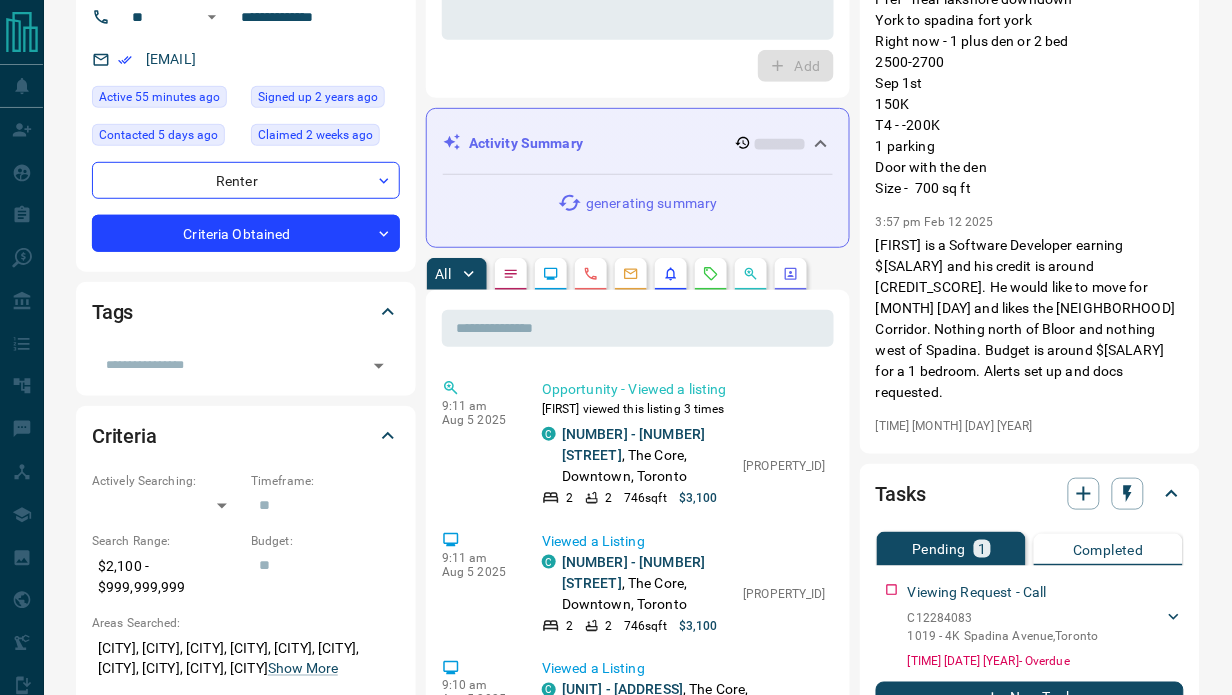 scroll, scrollTop: 209, scrollLeft: 0, axis: vertical 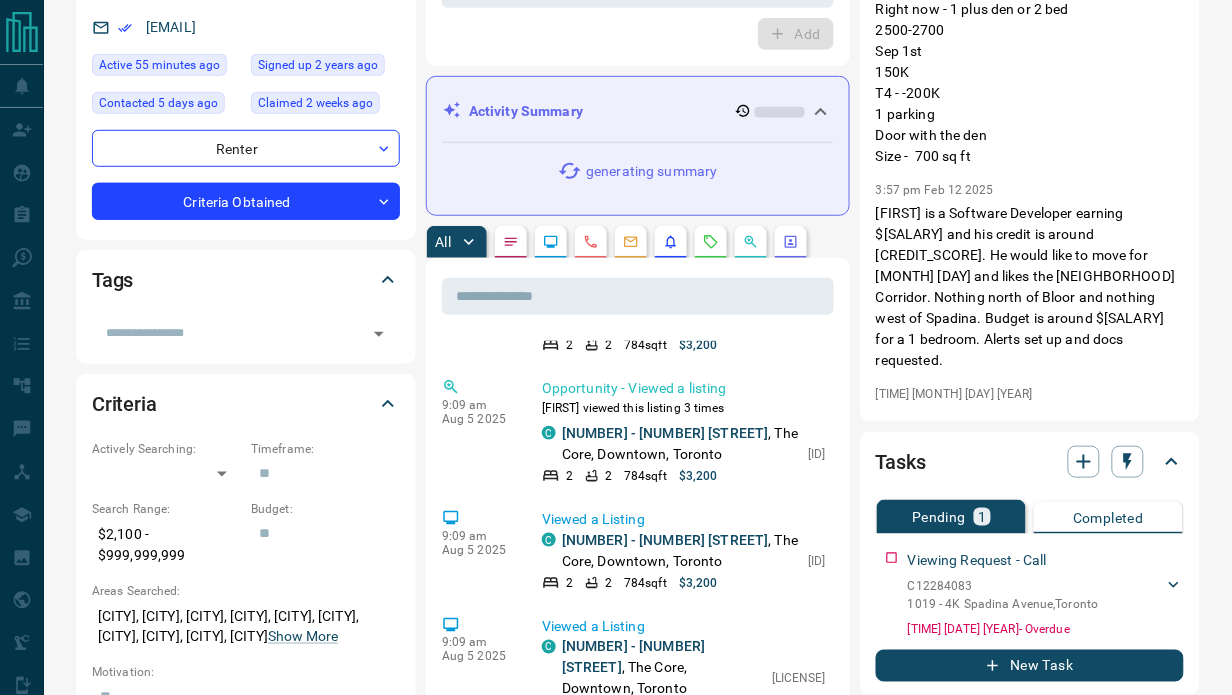 click at bounding box center (711, 242) 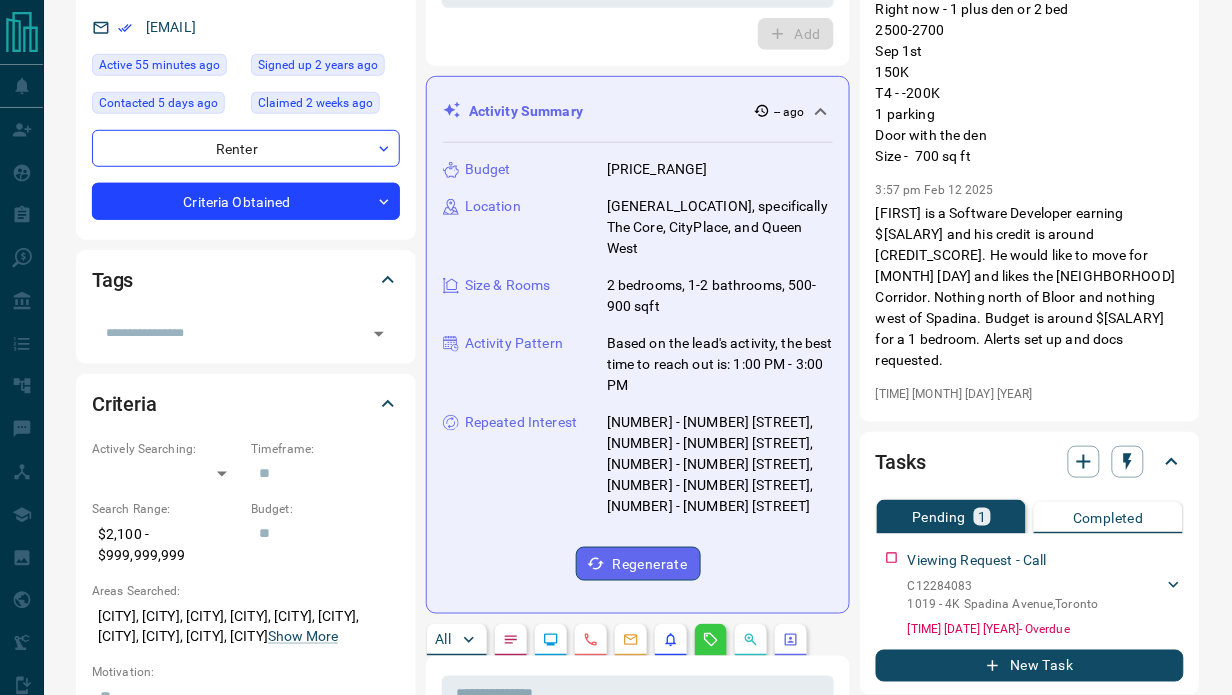 scroll, scrollTop: 156, scrollLeft: 0, axis: vertical 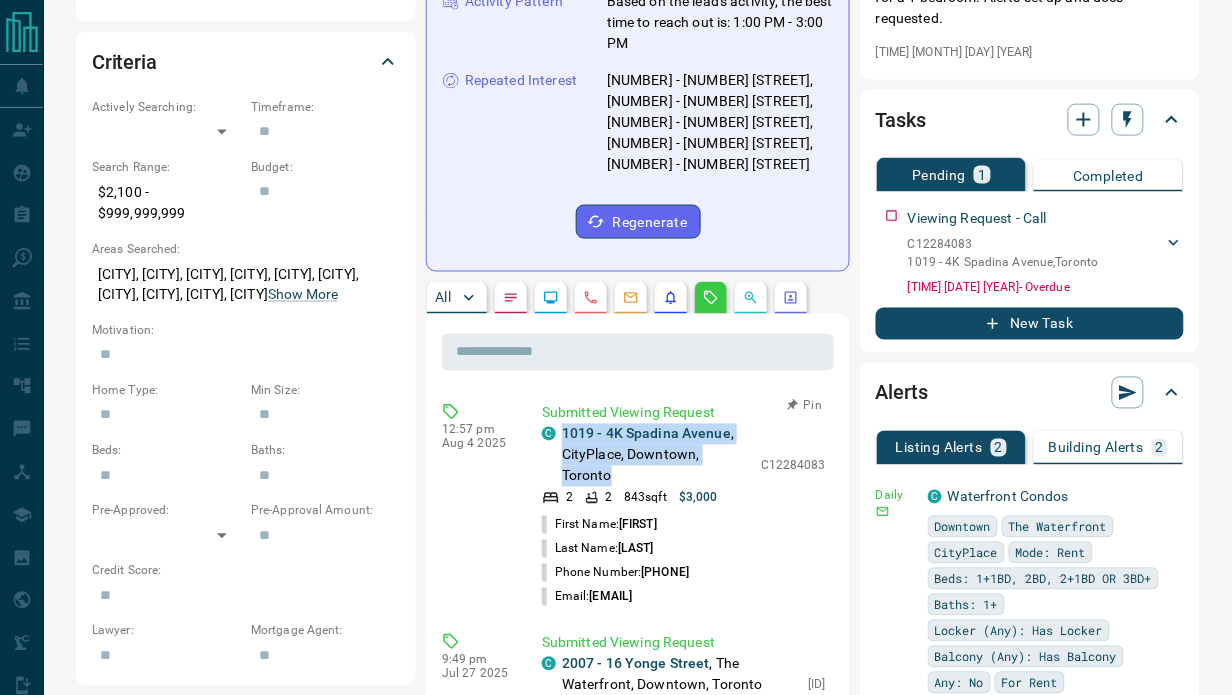 drag, startPoint x: 559, startPoint y: 404, endPoint x: 624, endPoint y: 458, distance: 84.50444 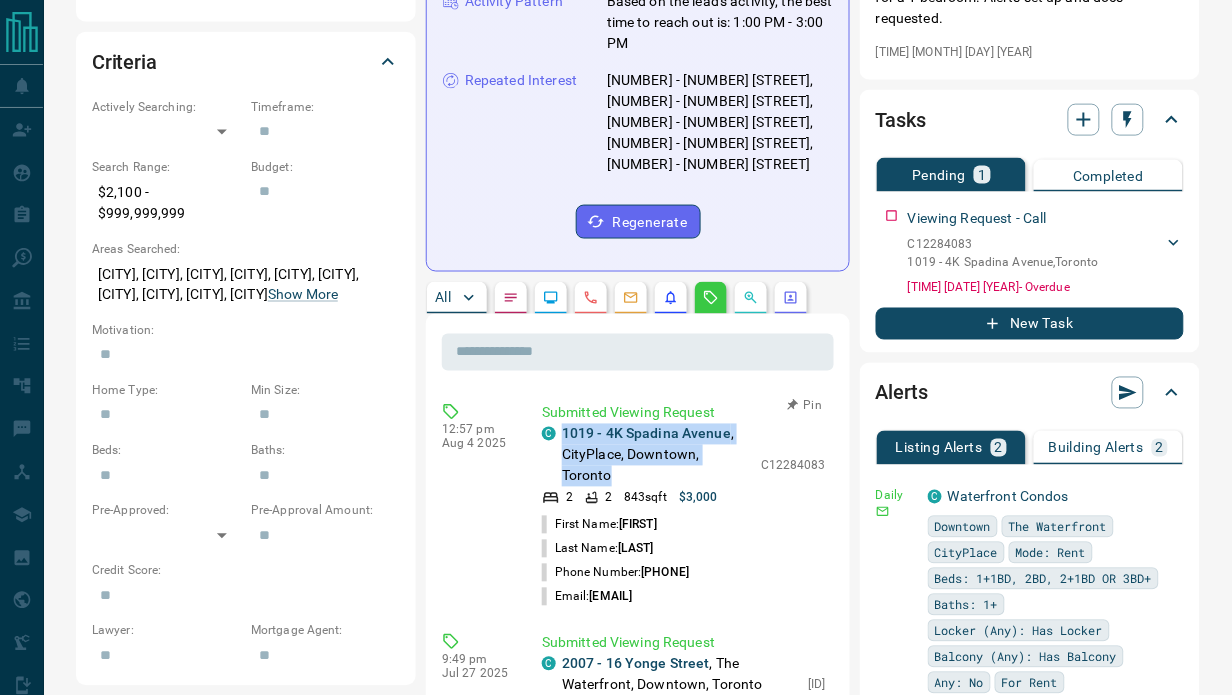 click on "C 1019 - 4K Spadina Avenue , [CITY], [CITY], Toronto" at bounding box center (646, 455) 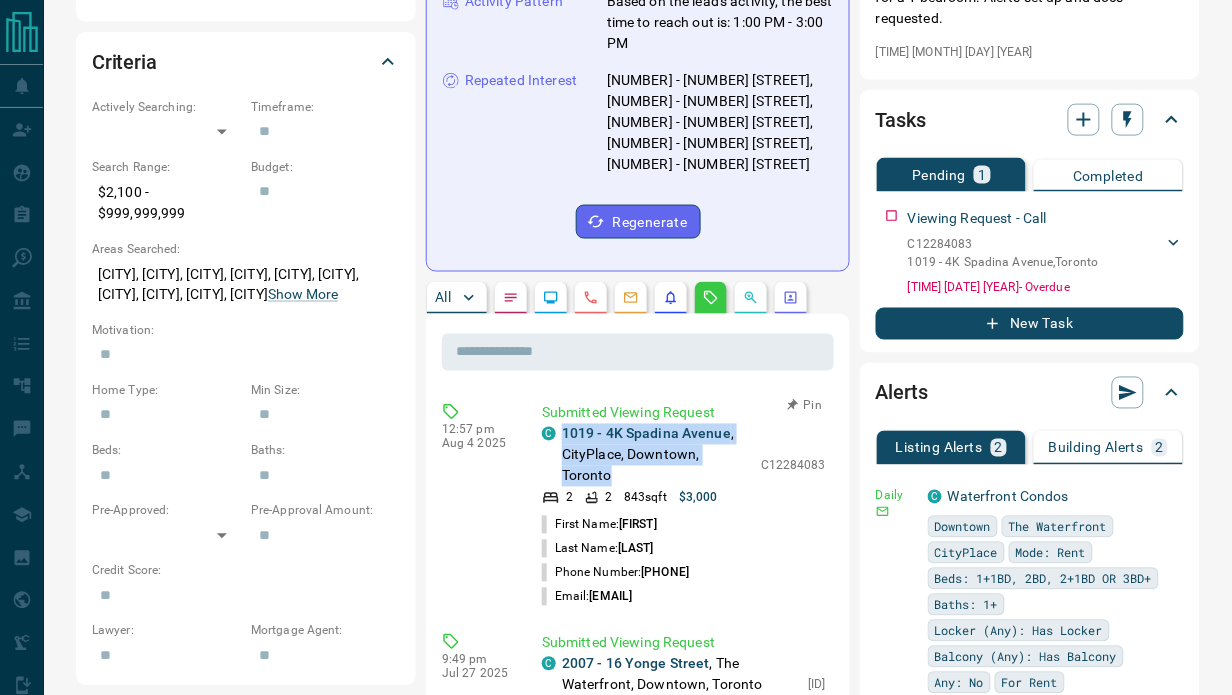 copy on "[NUMBER] - [NUMBER] [STREET] , [NEIGHBORHOOD], [DISTRICT], [CITY]" 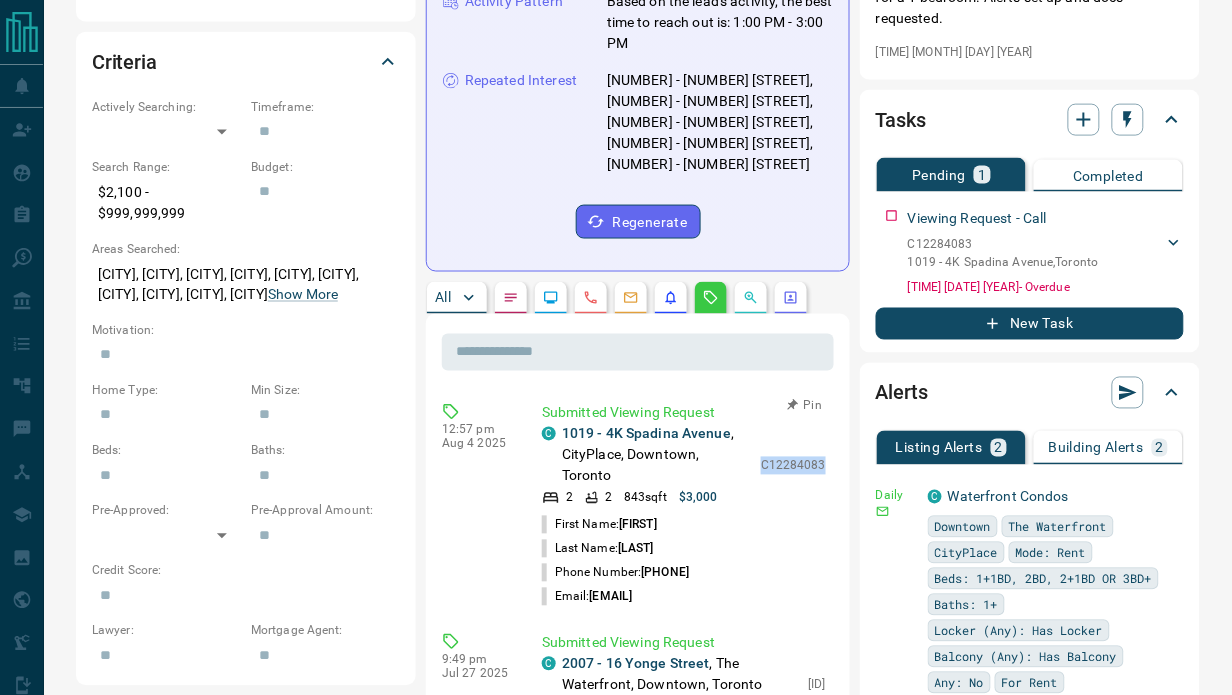 drag, startPoint x: 751, startPoint y: 435, endPoint x: 812, endPoint y: 434, distance: 61.008198 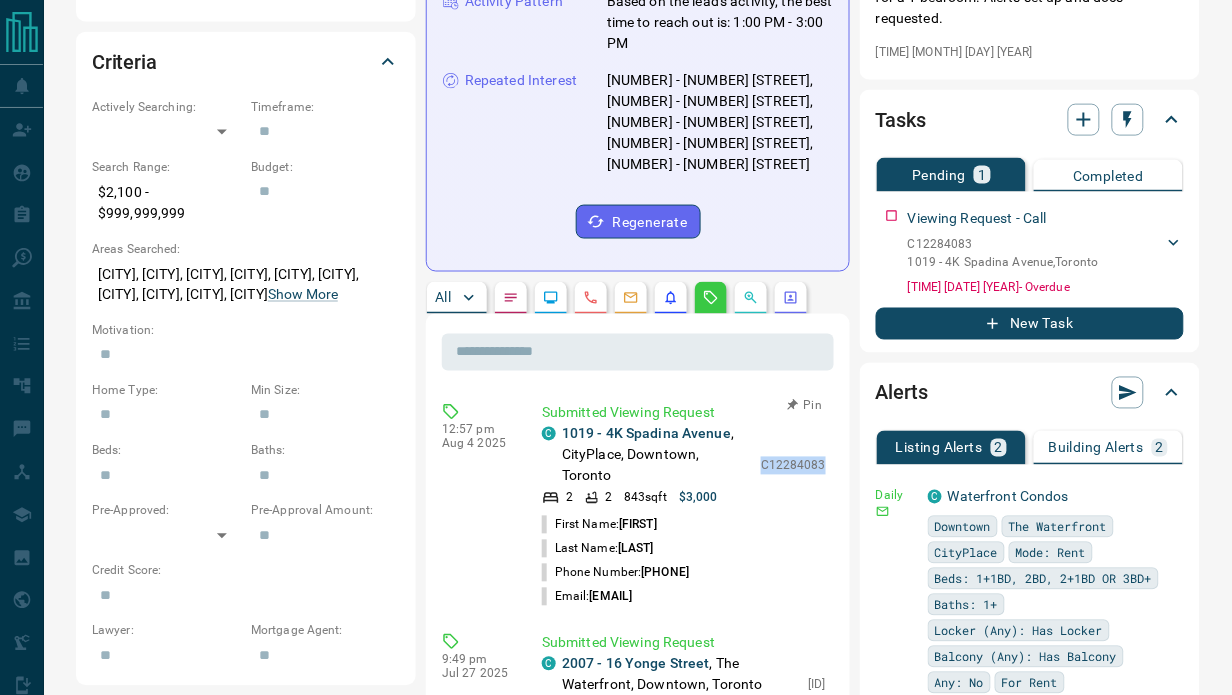 click on "C12284083" at bounding box center (793, 466) 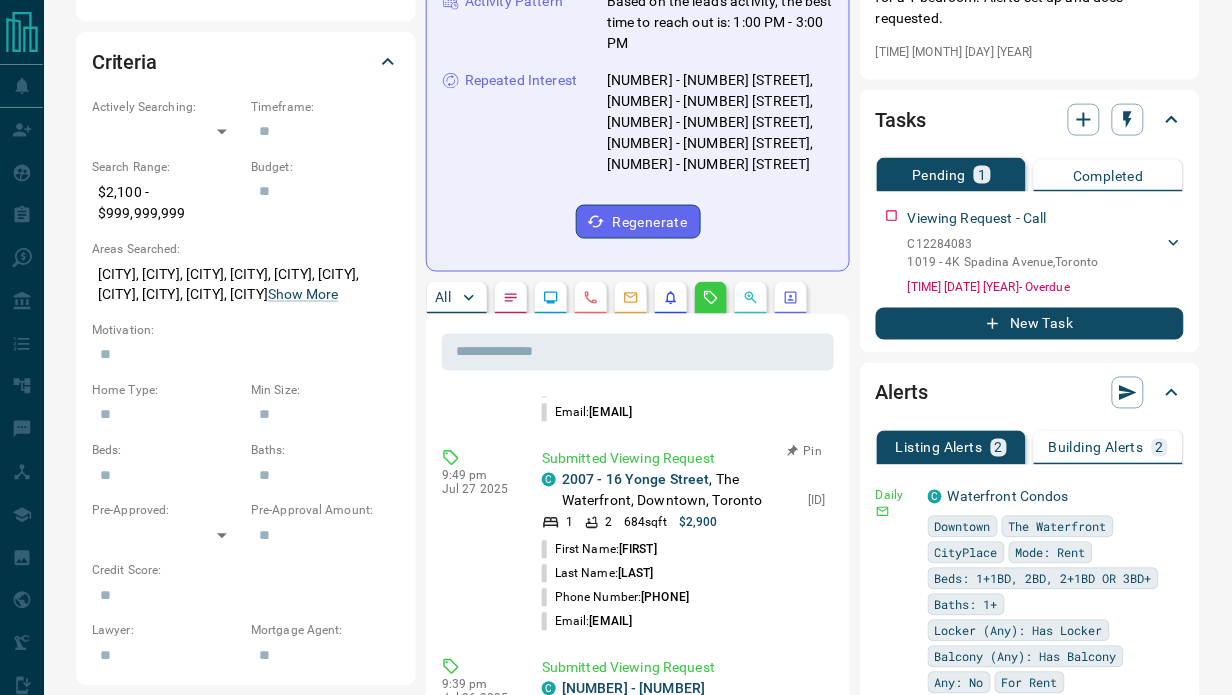 scroll, scrollTop: 203, scrollLeft: 0, axis: vertical 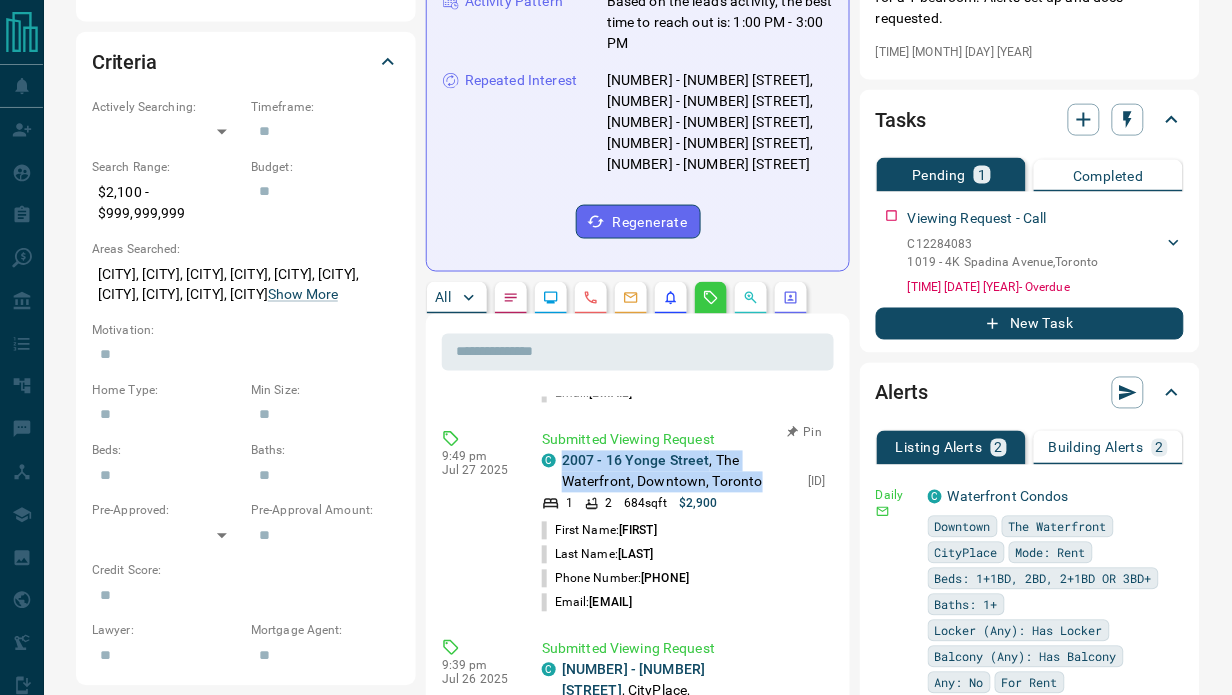 drag, startPoint x: 559, startPoint y: 435, endPoint x: 673, endPoint y: 476, distance: 121.14867 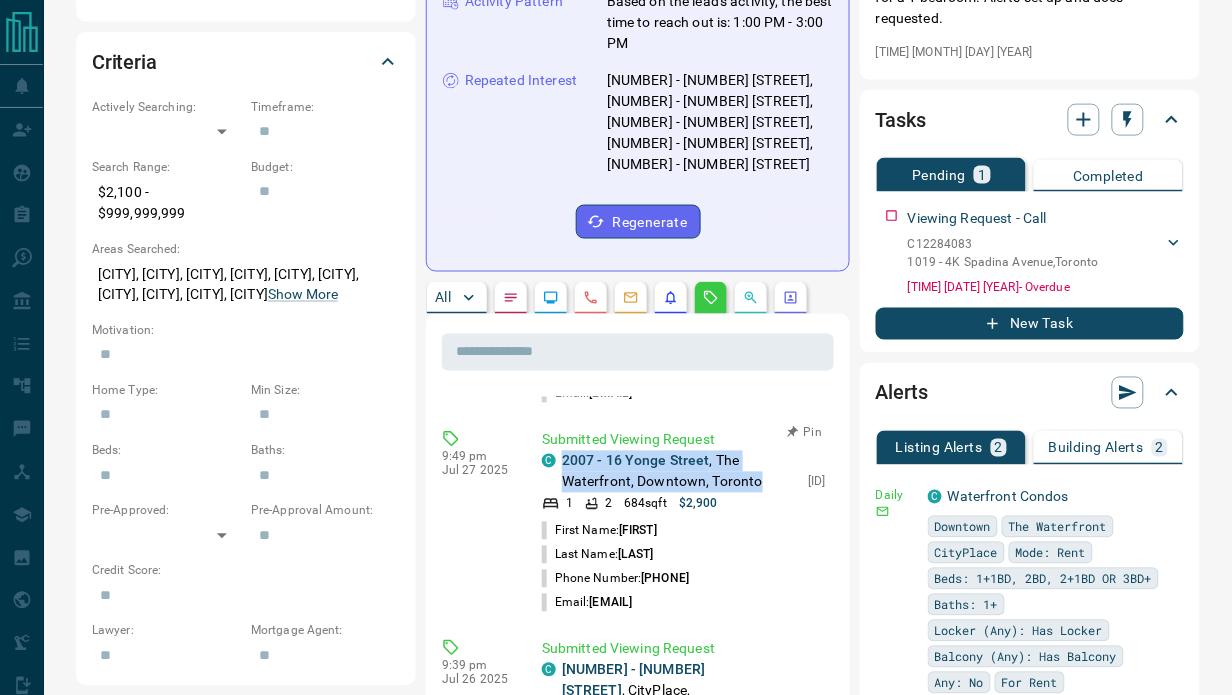 click on "[NUMBER] - [NUMBER] [STREET] , [NEIGHBORHOOD], [CITY], [CITY]" at bounding box center [670, 472] 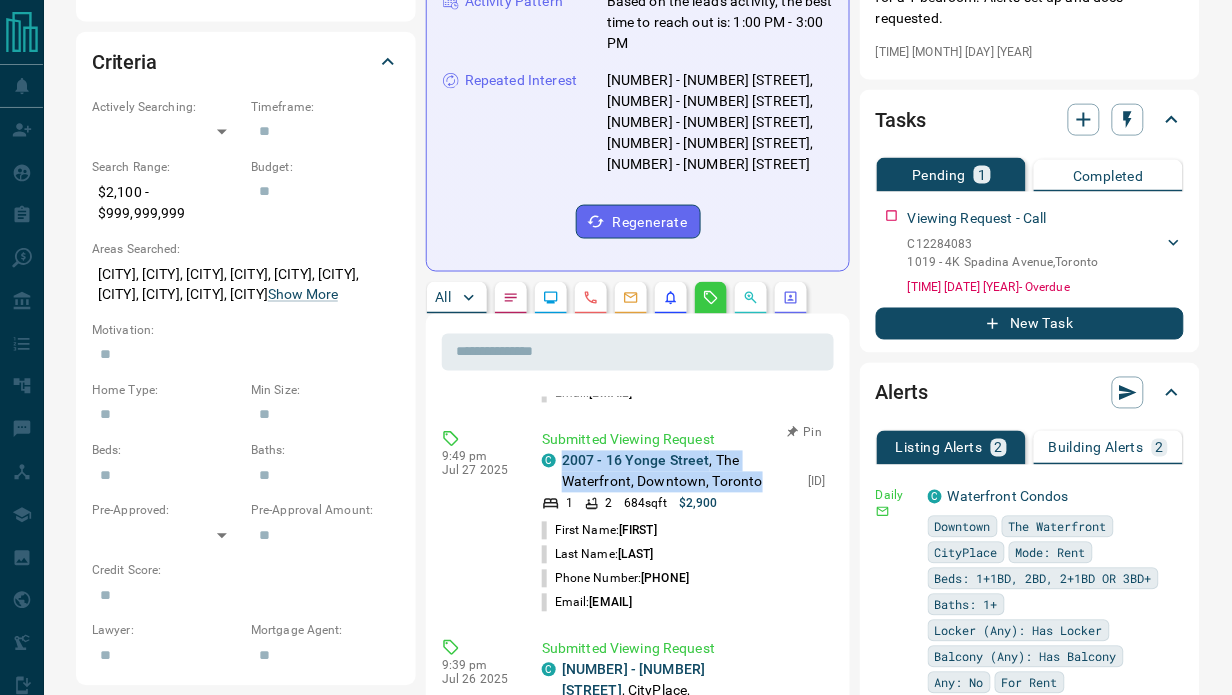 drag, startPoint x: 752, startPoint y: 470, endPoint x: 813, endPoint y: 470, distance: 61 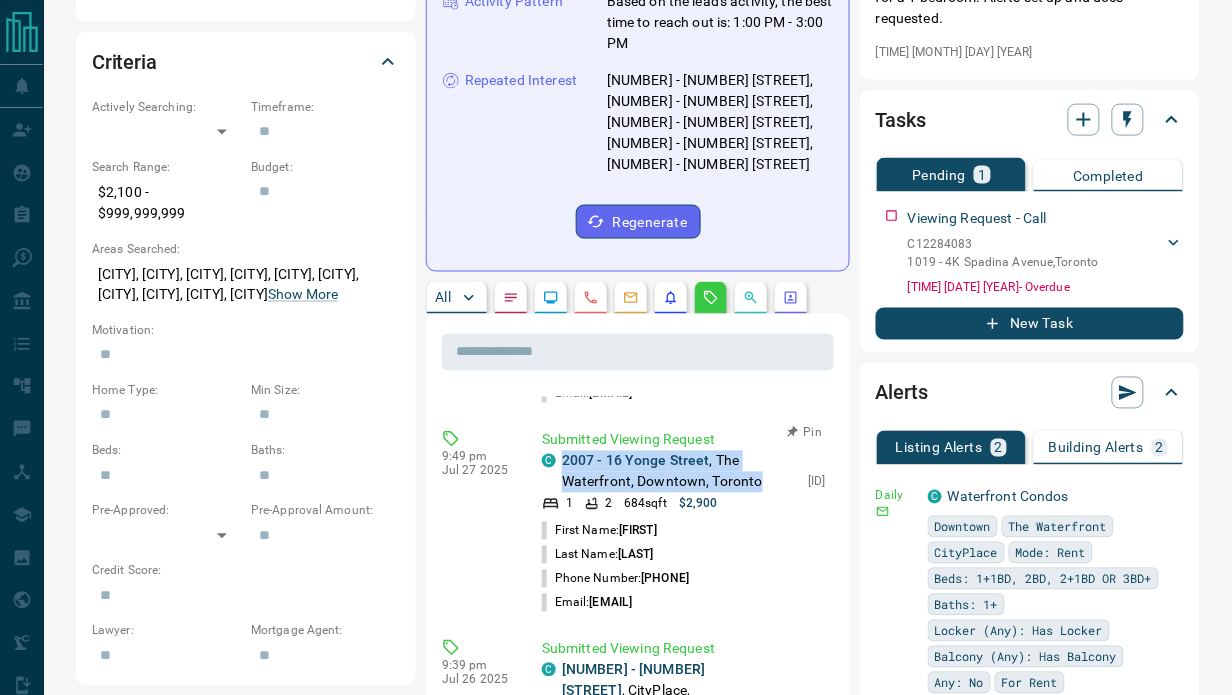 click on "Submitted Viewing Request C 2007 - 16 Yonge Street , The Waterfront, Downtown, Toronto 1 2 684  sqft $2,900 C12273923 First Name:  [FIRST] Last Name:  [LAST] Phone Number:  [PHONE] Email:  [EMAIL]" at bounding box center [688, 522] 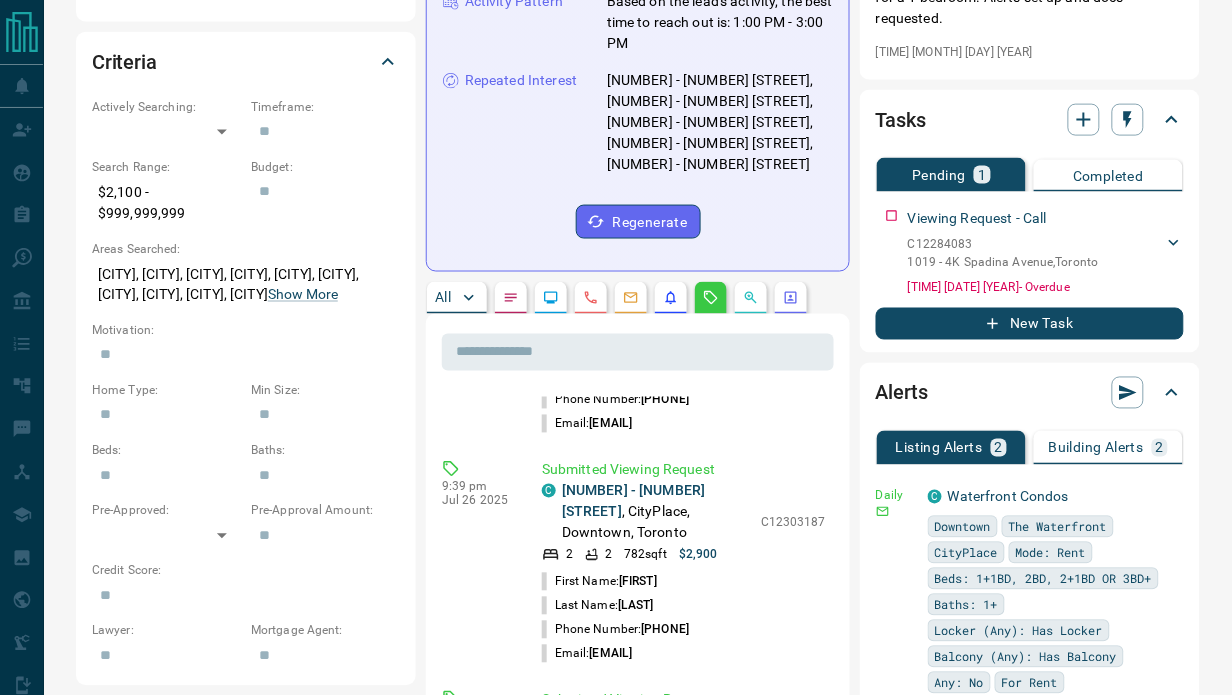 scroll, scrollTop: 410, scrollLeft: 0, axis: vertical 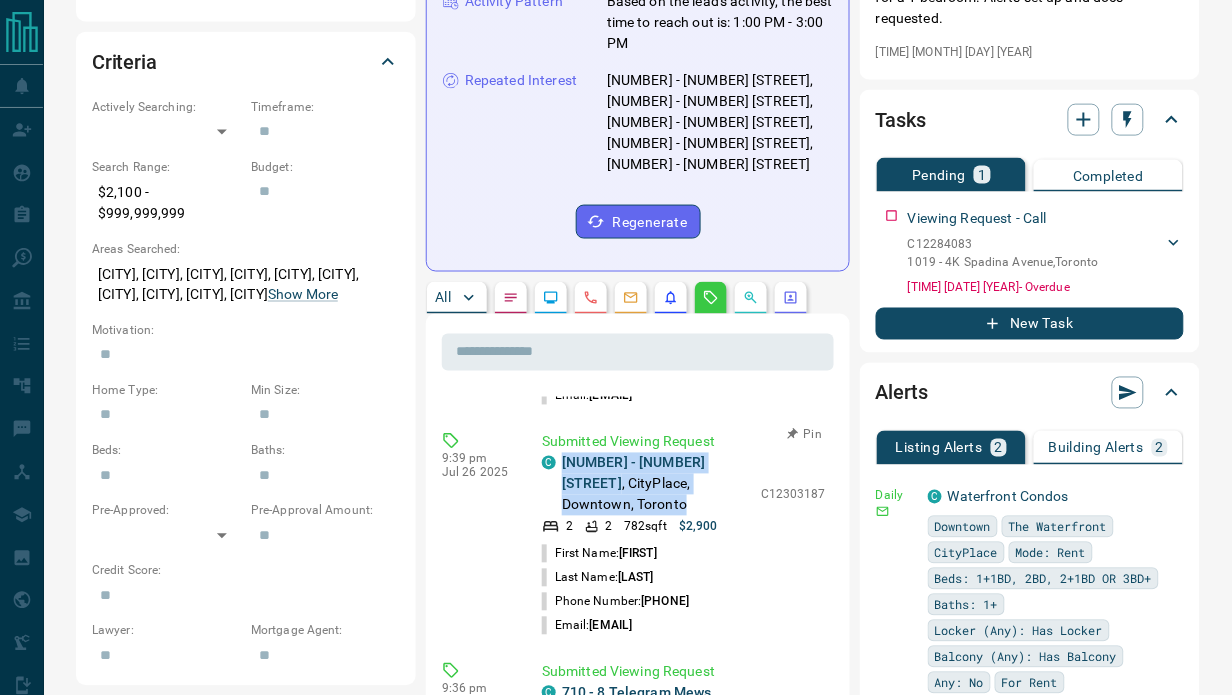drag, startPoint x: 557, startPoint y: 460, endPoint x: 629, endPoint y: 511, distance: 88.23265 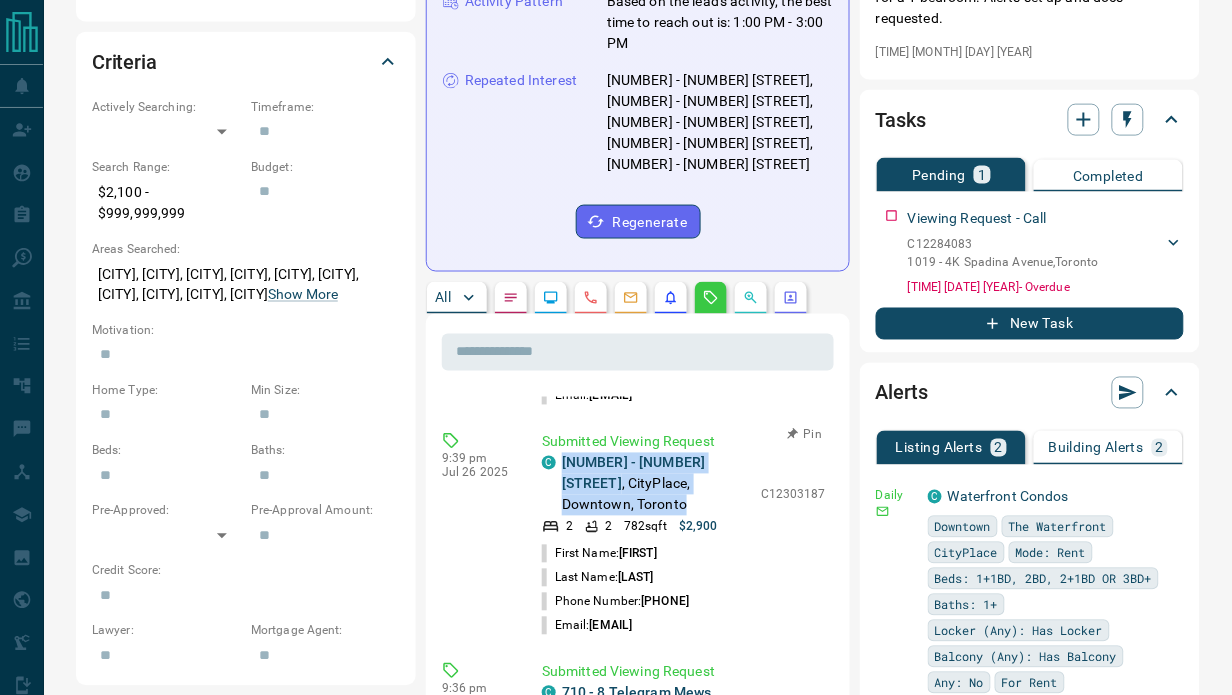 click on "[NUMBER] - [NUMBER] [STREET], [CITY], [CITY]" at bounding box center (646, 484) 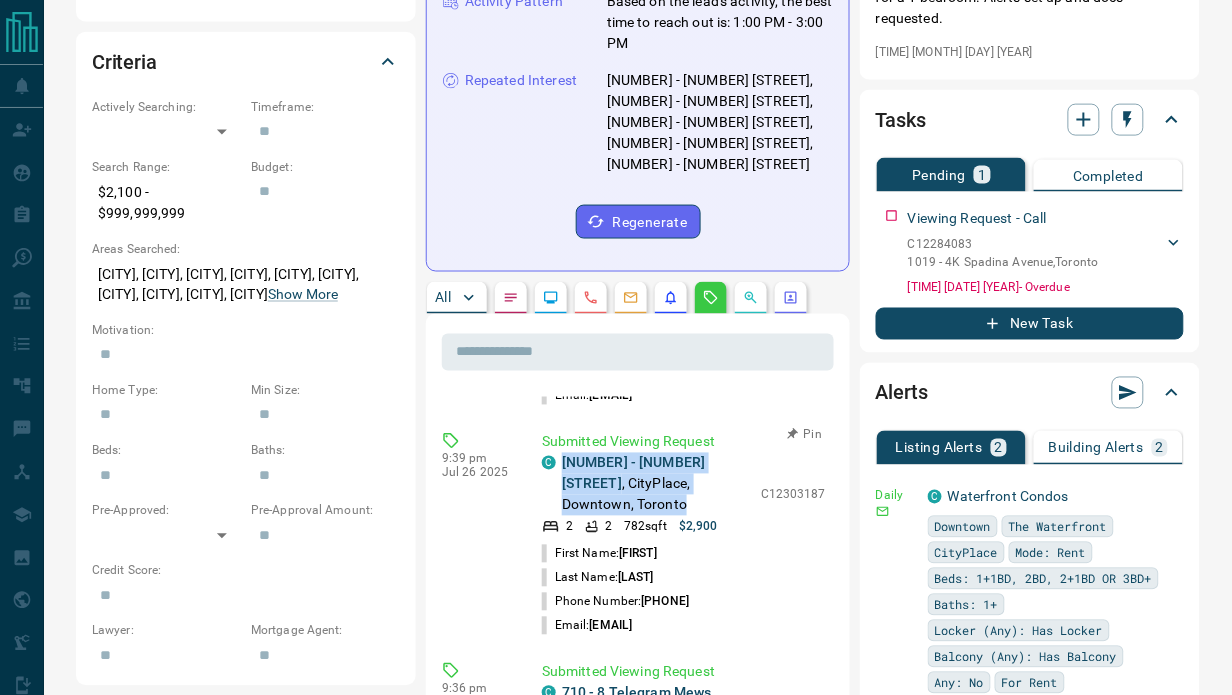copy on "[YEAR] - [NUMBER] [STREET], [CITY], [CITY], [CITY]" 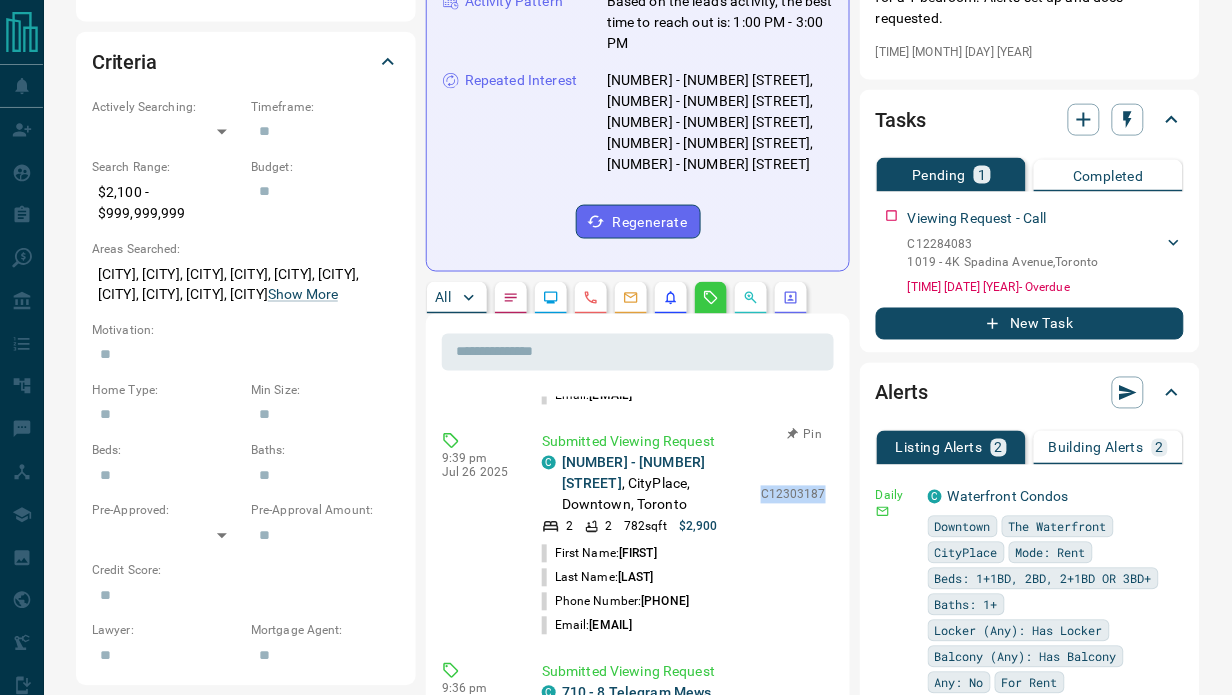 drag, startPoint x: 754, startPoint y: 491, endPoint x: 812, endPoint y: 495, distance: 58.137768 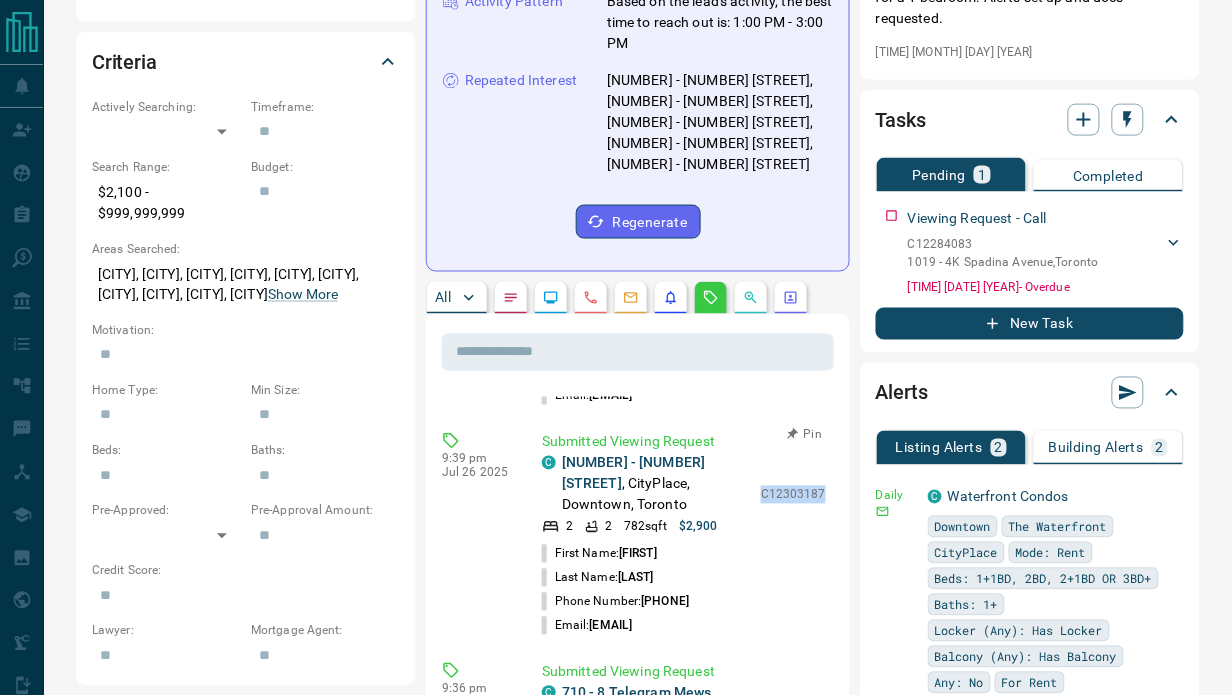 click on "C12303187" at bounding box center (793, 495) 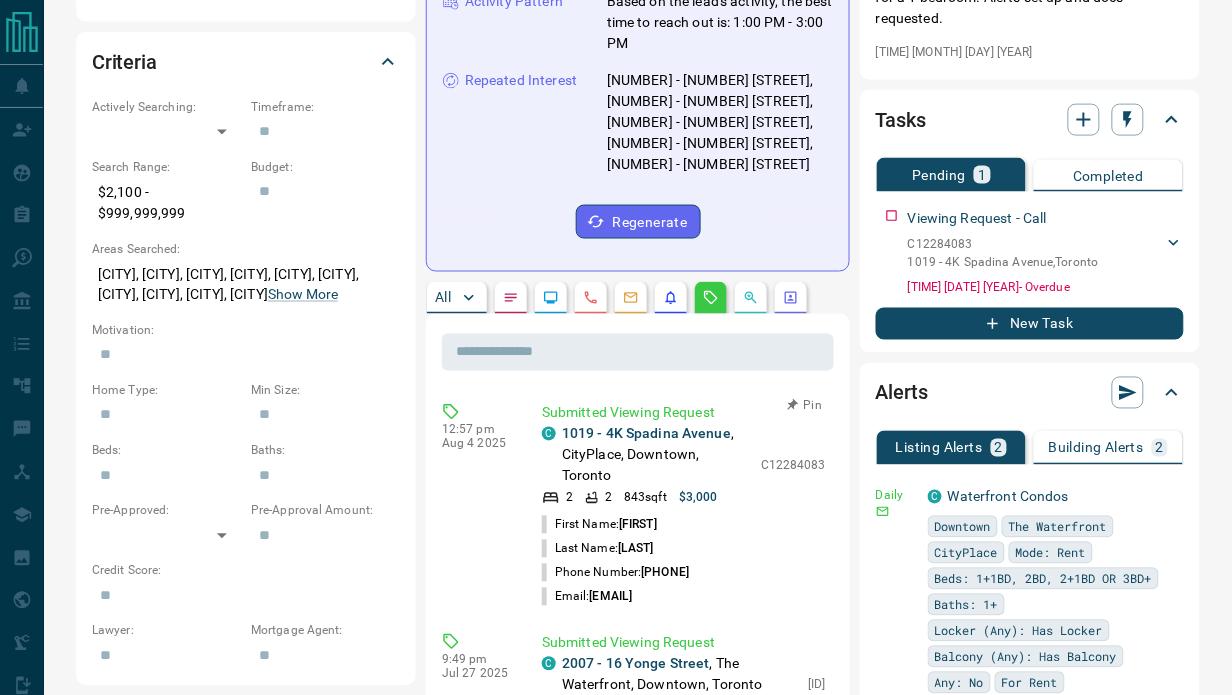 scroll, scrollTop: 0, scrollLeft: 0, axis: both 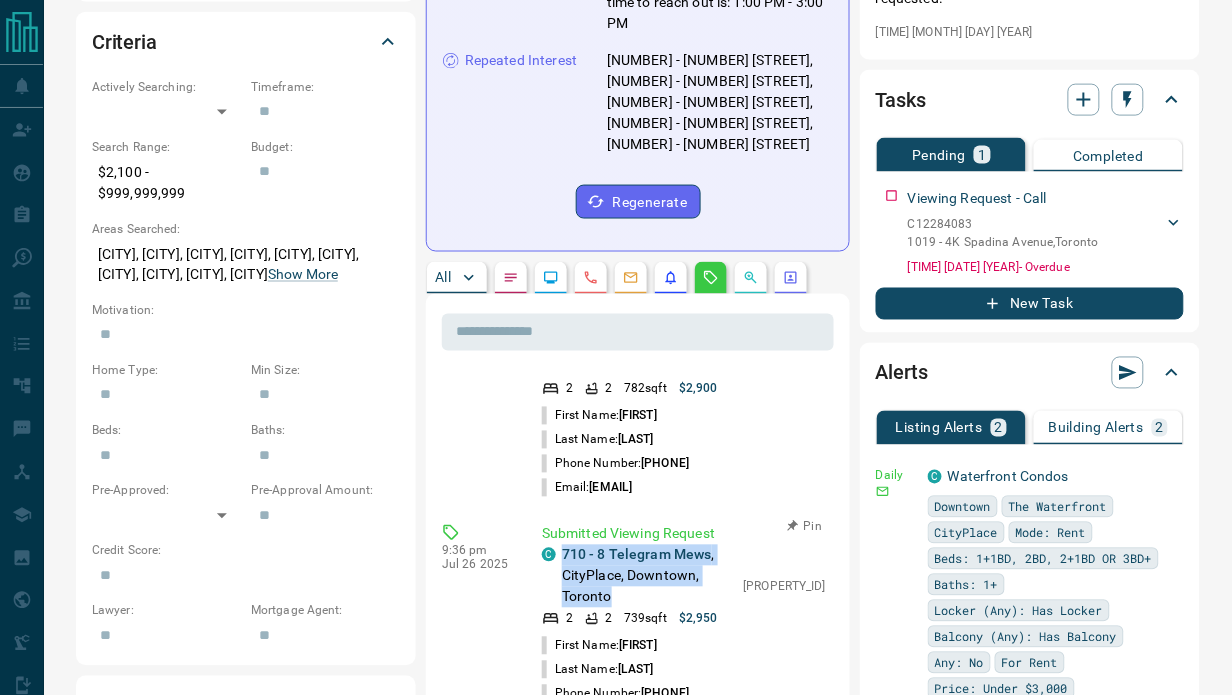 drag, startPoint x: 559, startPoint y: 552, endPoint x: 625, endPoint y: 602, distance: 82.800964 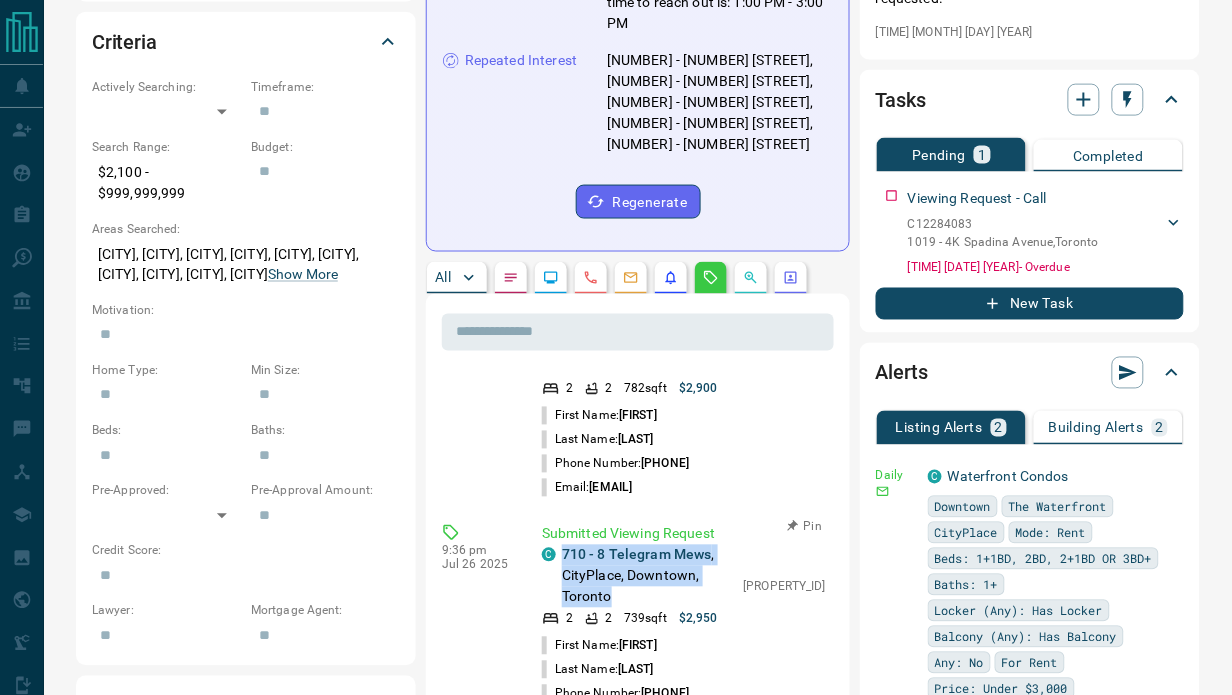 copy on "[NUMBER] - [NUMBER] [STREET], [NEIGHBORHOOD], [DISTRICT], Toronto" 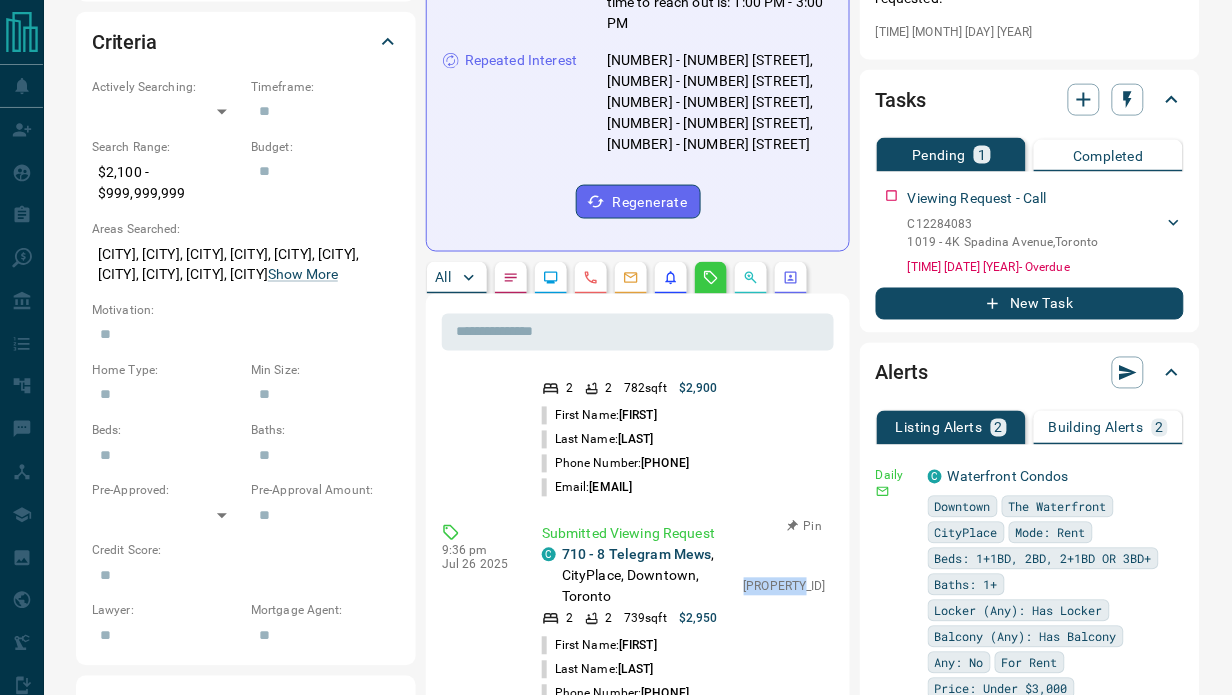 drag, startPoint x: 752, startPoint y: 583, endPoint x: 815, endPoint y: 586, distance: 63.07139 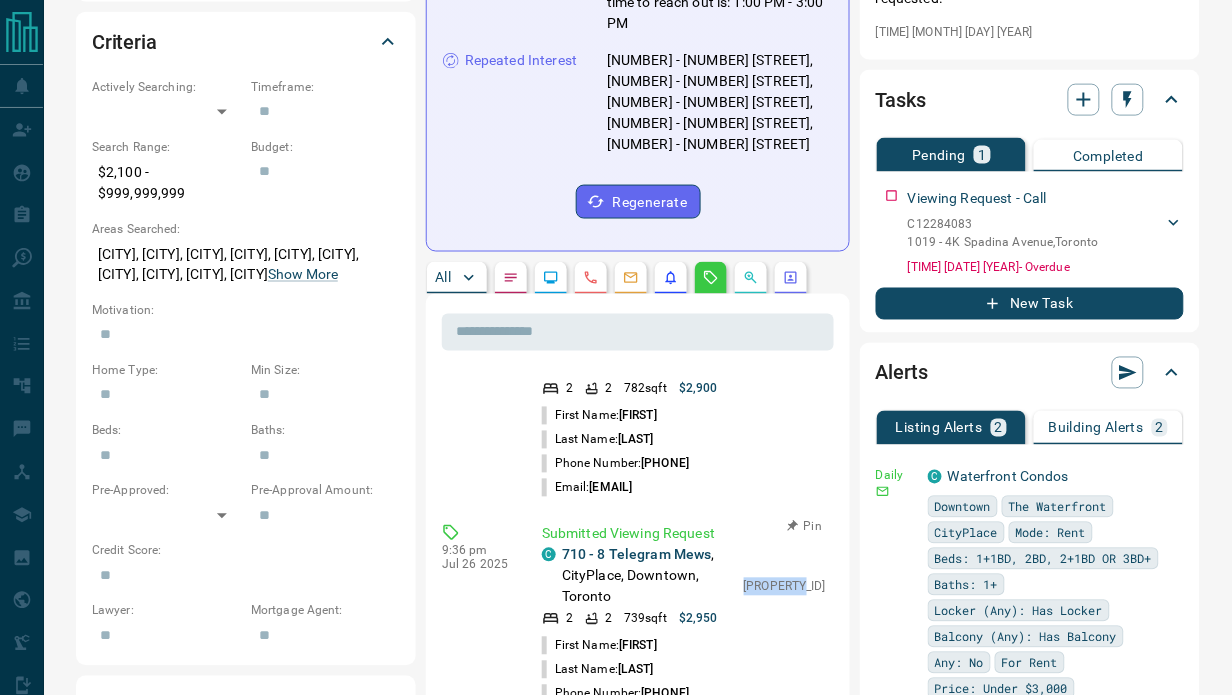 click on "Submitted Viewing Request C [NUMBER] - [NUMBER] [STREET], [CITY], [CITY], [CITY] [NUMBER] [NUMBER] sqft $[NUMBER] C[NUMBER] First Name:  [FIRST] Last Name:  [LAST] Phone Number:  [PHONE] Email:  [EMAIL]" at bounding box center [688, 627] 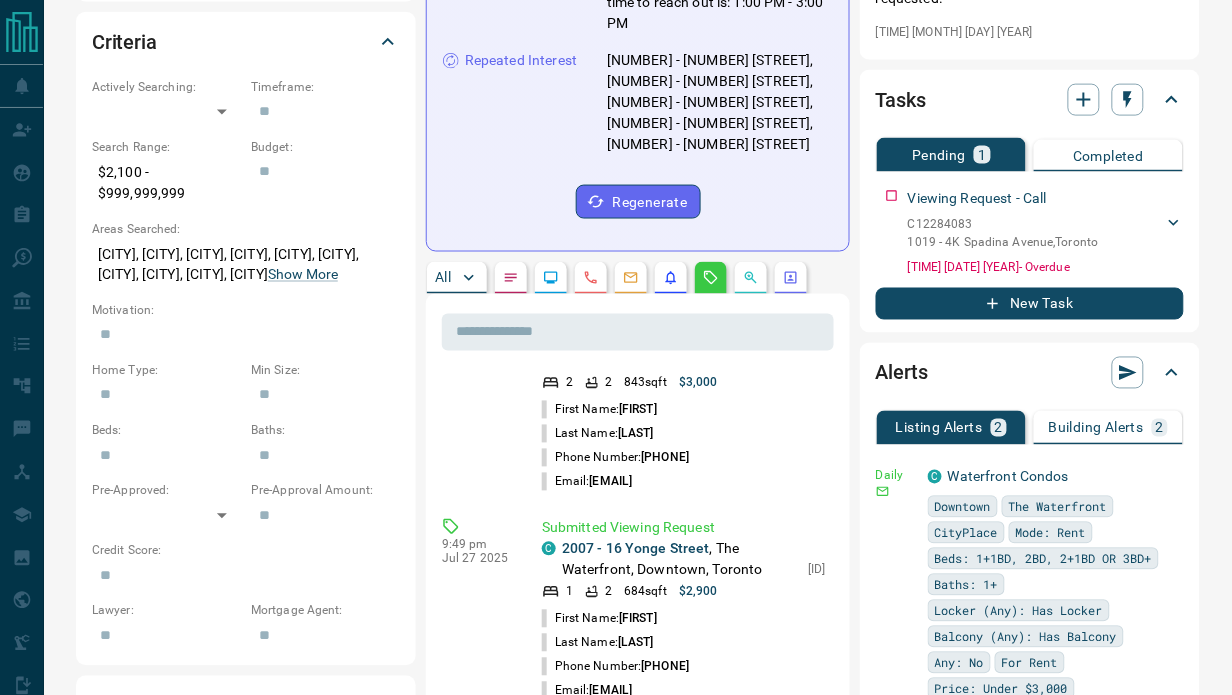 scroll, scrollTop: 20, scrollLeft: 0, axis: vertical 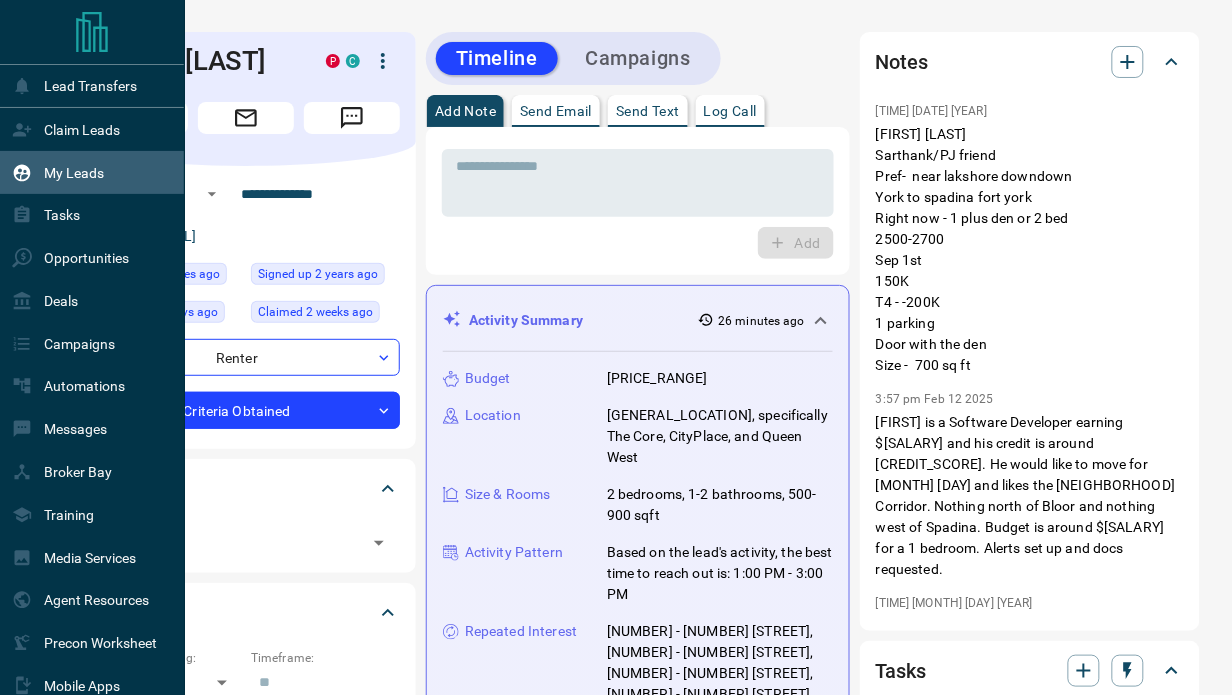 click on "My Leads" at bounding box center [74, 173] 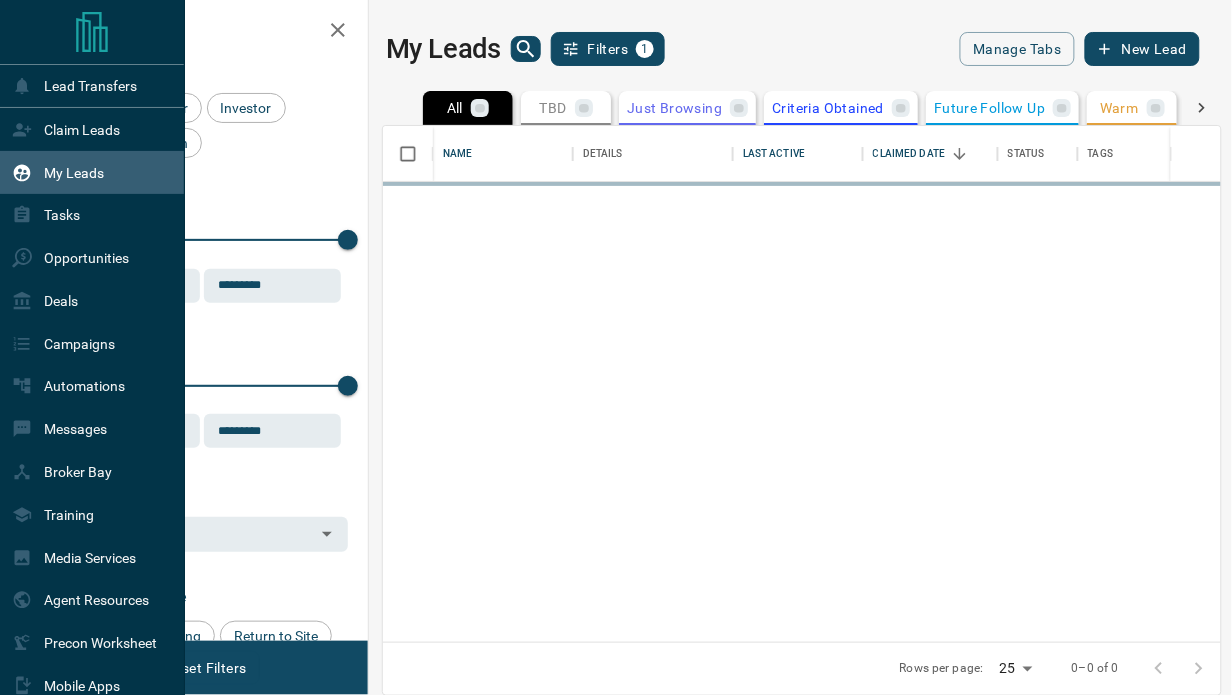 scroll, scrollTop: 15, scrollLeft: 14, axis: both 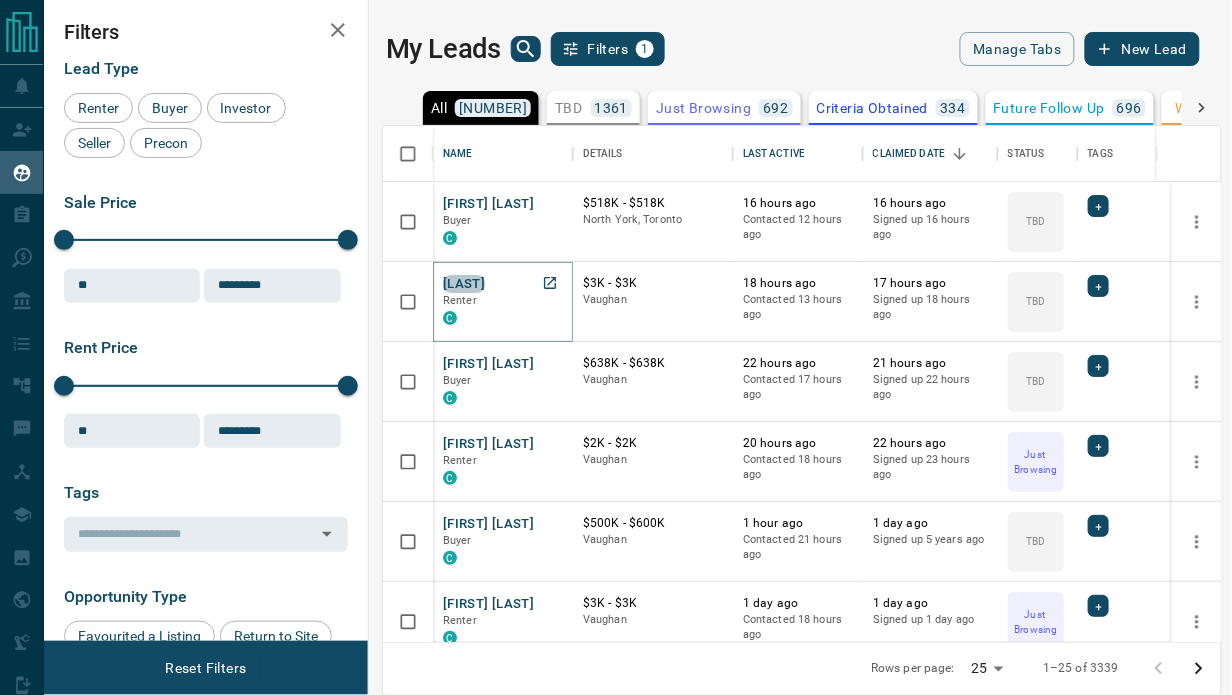 click on "[LAST]" at bounding box center [464, 284] 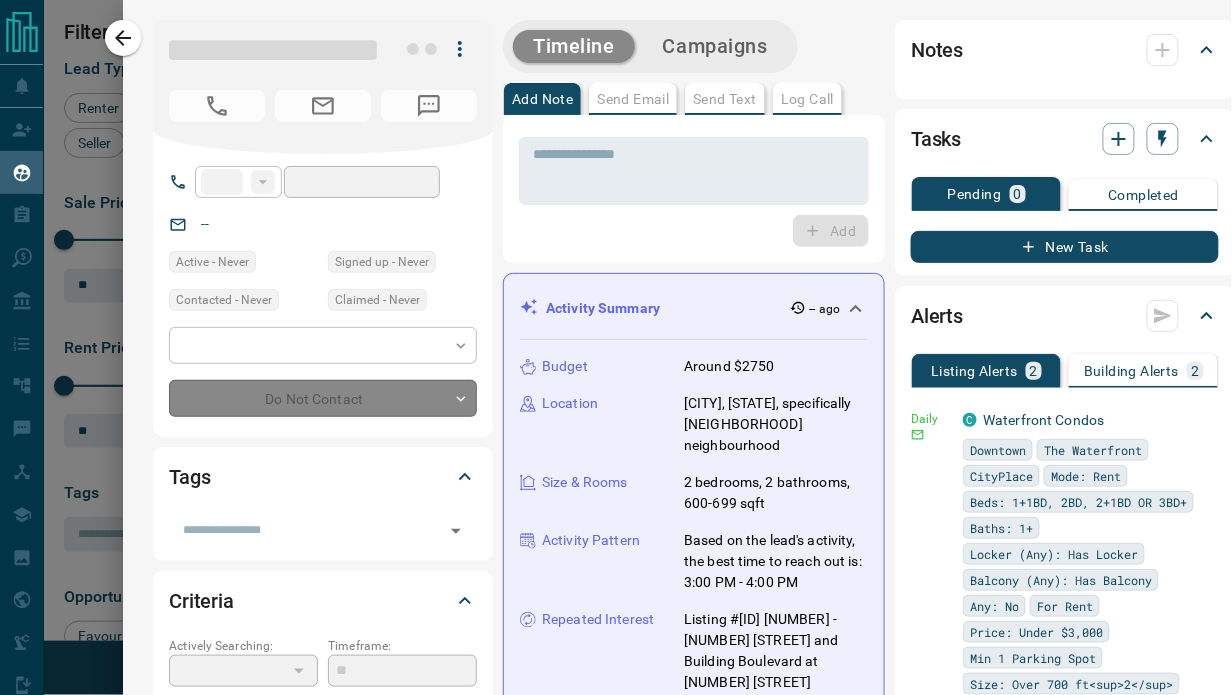 type on "**" 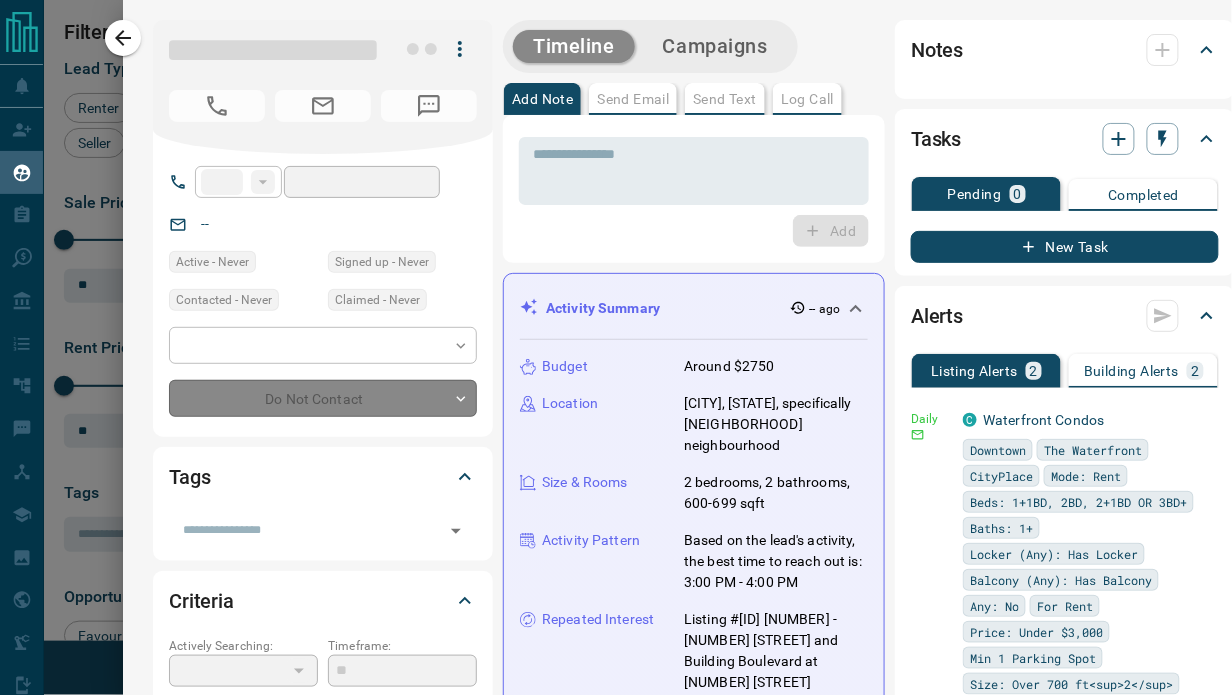 type on "**********" 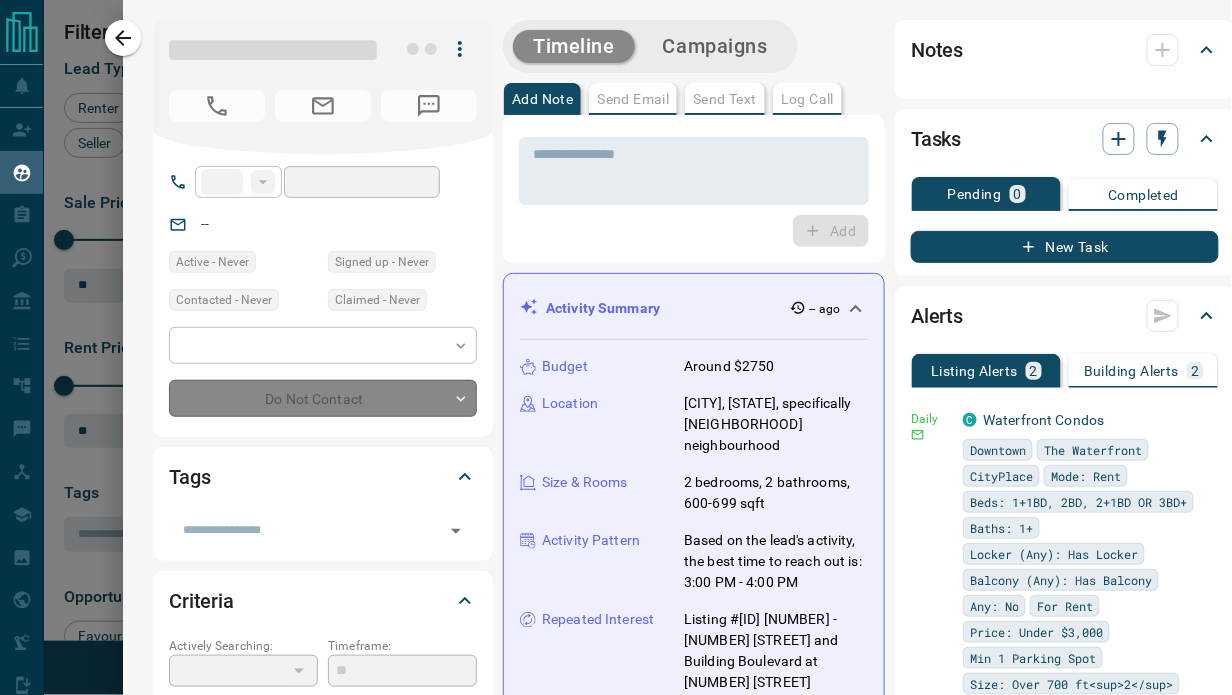 type on "**********" 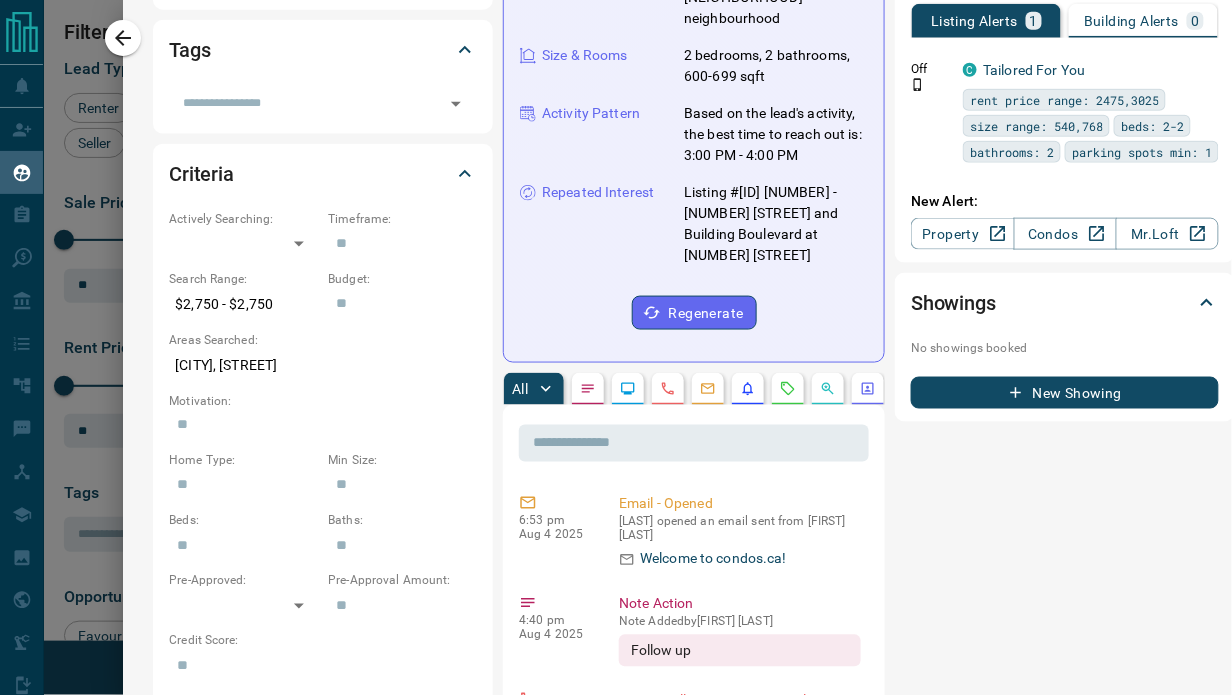 scroll, scrollTop: 437, scrollLeft: 0, axis: vertical 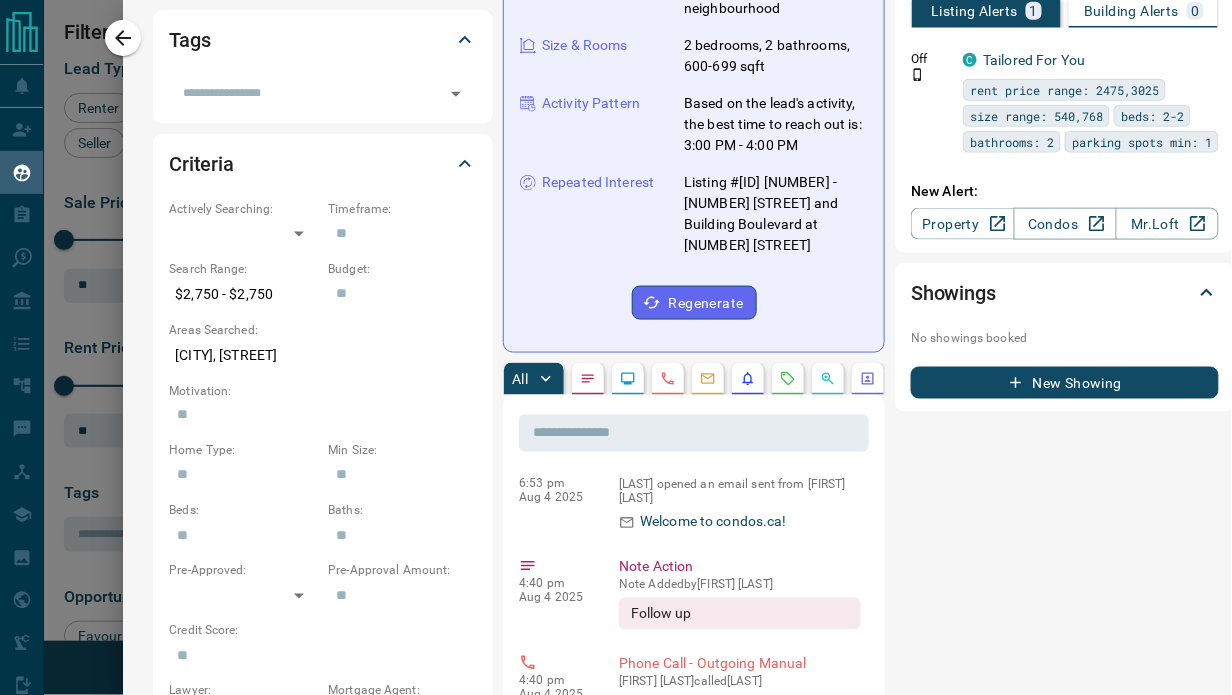 click on "Timeline Campaigns Add Note Send Email Send Text Log Call * ​ Add Activity Summary 17 hours ago Budget Around $2750 Location Vaughan, Ontario, specifically Beverley Glen neighbourhood Size & Rooms 2 bedrooms, 2 bathrooms, 600-699 sqft Activity Pattern Based on the lead's activity, the best time to reach out is:  3:00 PM - 4:00 PM Repeated Interest Listing #N9020102 [NUMBER] - [NUMBER] [STREET] and Building Boulevard at [NUMBER] [STREET] Regenerate All ​ 6:53 pm Aug 4 2025 Email - Opened  [LAST] opened an email sent from [FIRST] [LAST] Welcome to condos.ca! 4:40 pm Aug 4 2025 Note Action Note Added  by  [FIRST] [LAST] Follow up 4:40 pm Aug 4 2025 Phone Call - Outgoing Manual [FIRST] [LAST]  called   [LAST] Called From:  [PHONE] Number Called:  [PHONE] 4:40 pm Aug 4 2025 Lead Claimed [FIRST] [LAST] claimed  from the lead pool   4:22 pm Aug 4 2025 Email - Delivered Email from system delivered to  [LAST] Welcome to condos.ca! View Email 4:21 pm Aug 4 2025 Lead Profile Updated Search Range (Max) :  :" at bounding box center (694, 840) 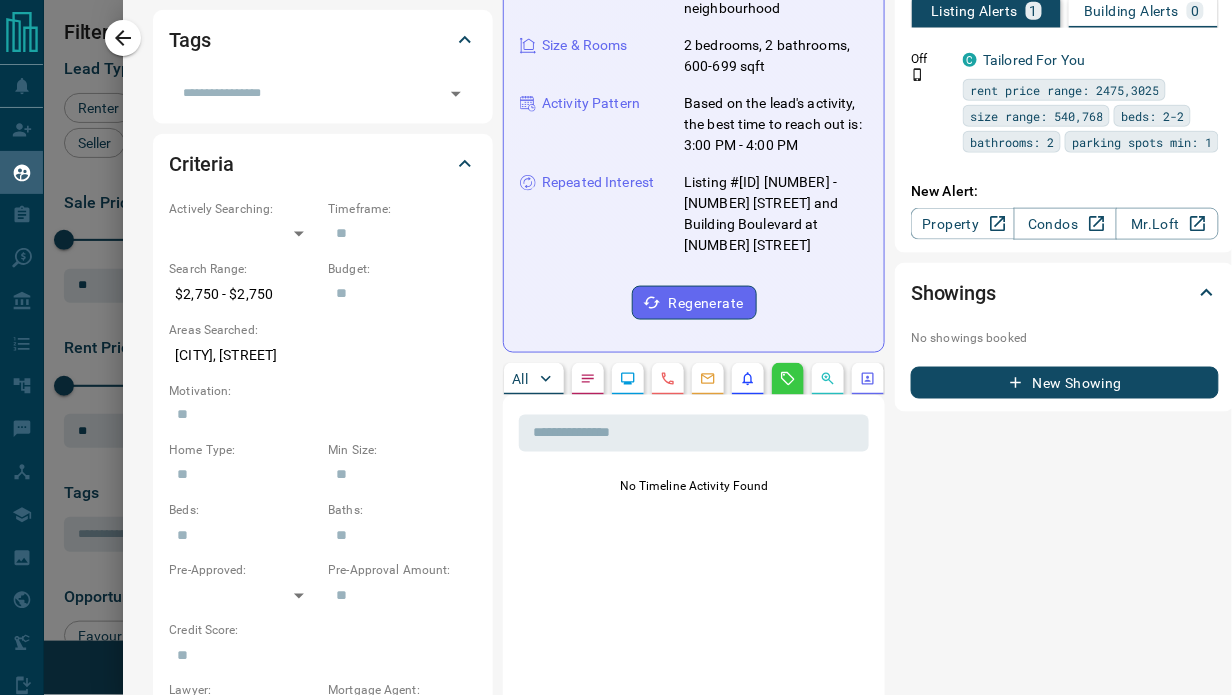 click on "All" at bounding box center (520, 379) 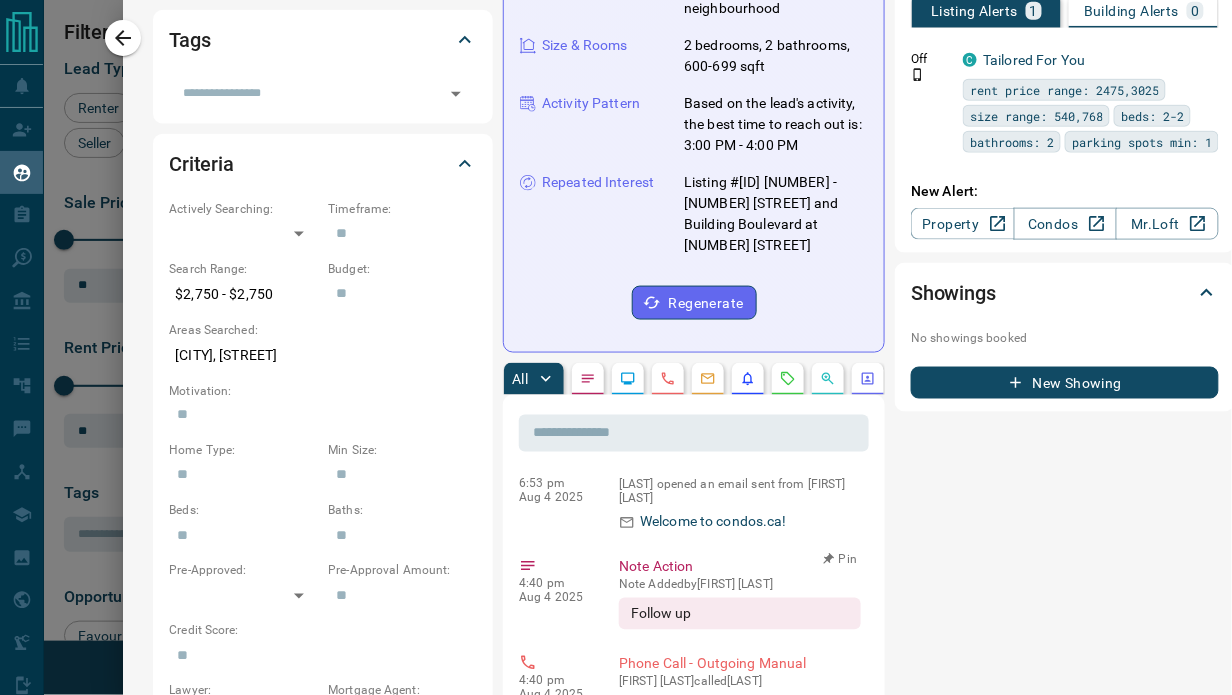 scroll, scrollTop: 80, scrollLeft: 0, axis: vertical 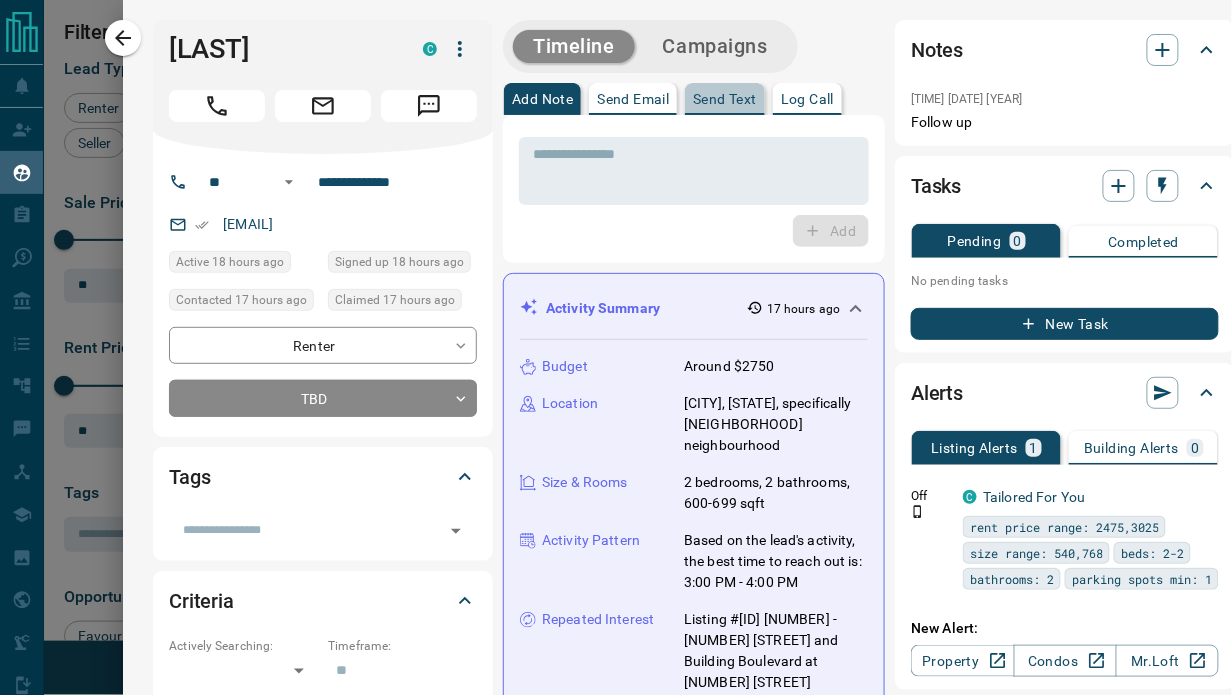 click on "Send Text" at bounding box center (725, 99) 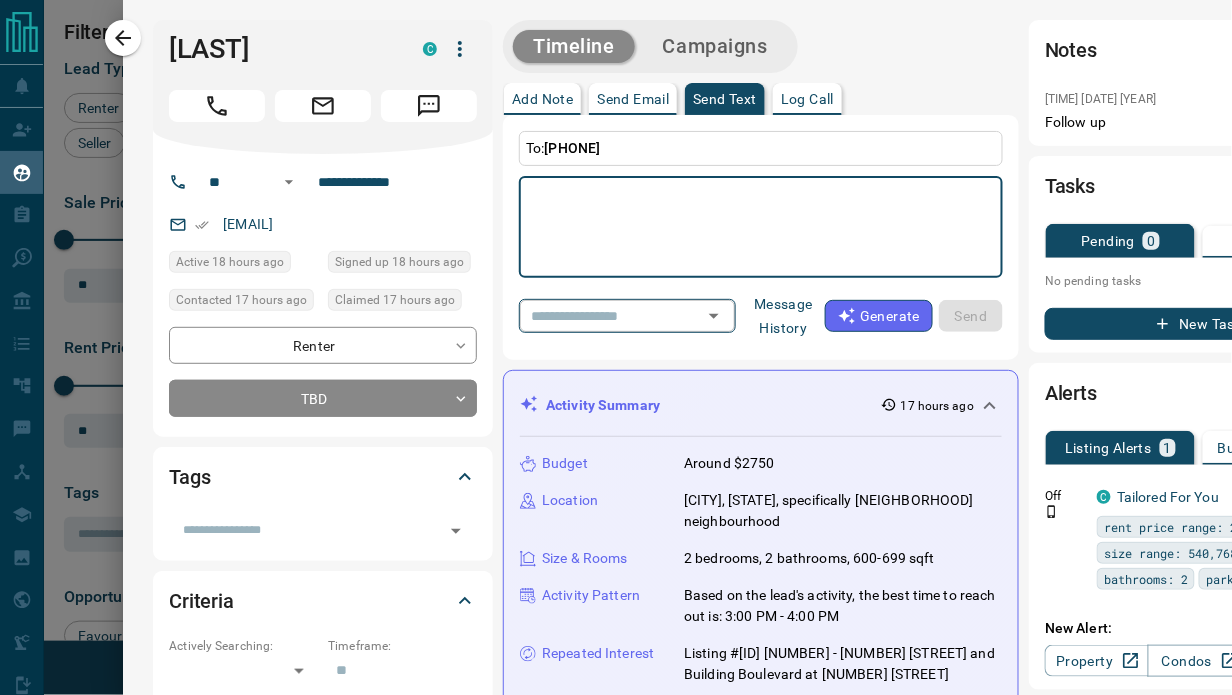 click 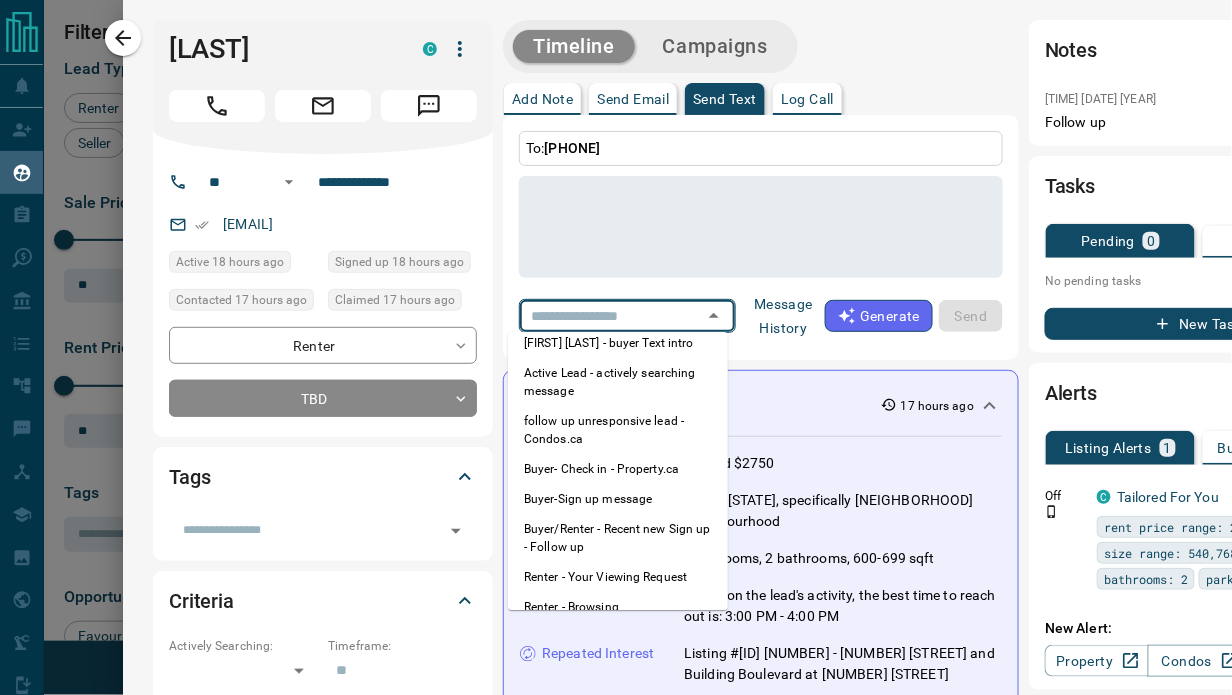 scroll, scrollTop: 31, scrollLeft: 0, axis: vertical 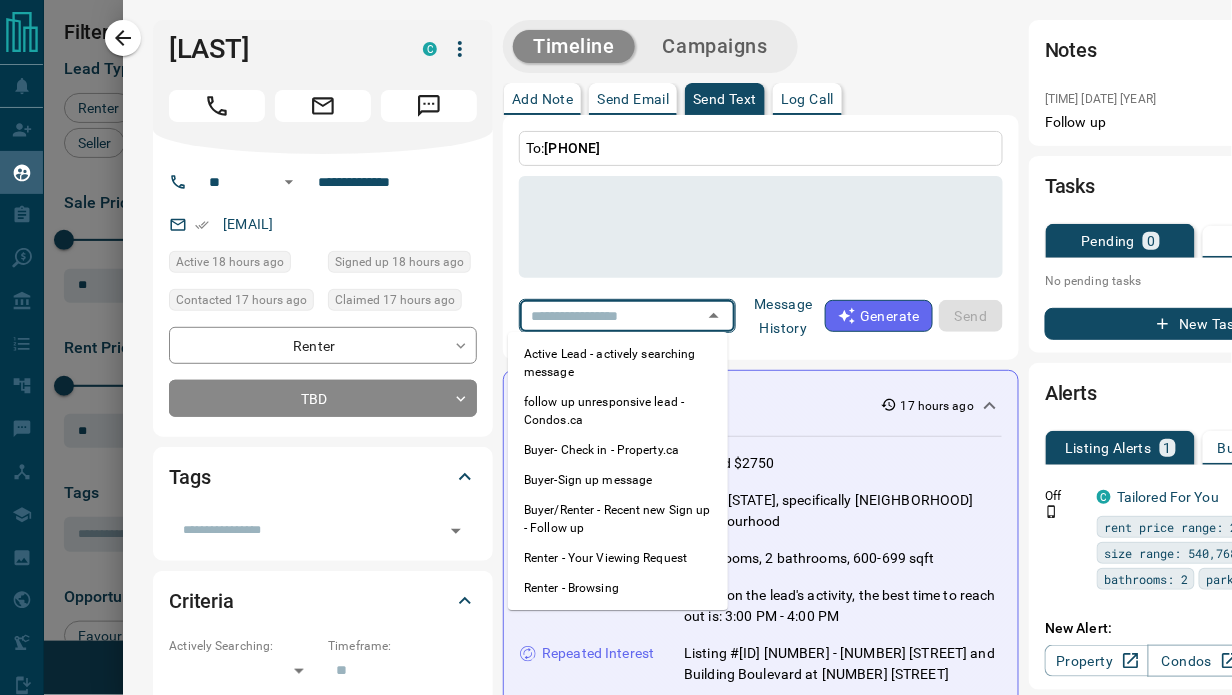 click on "Renter - Browsing" at bounding box center (618, 588) 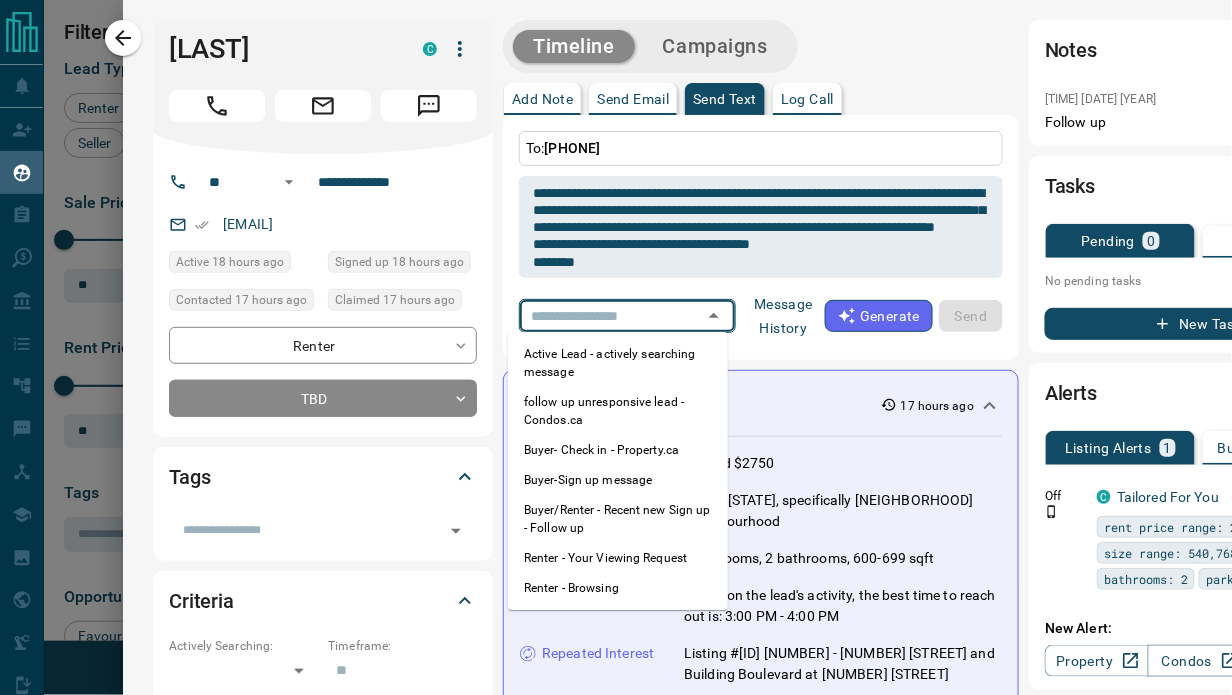 type on "**********" 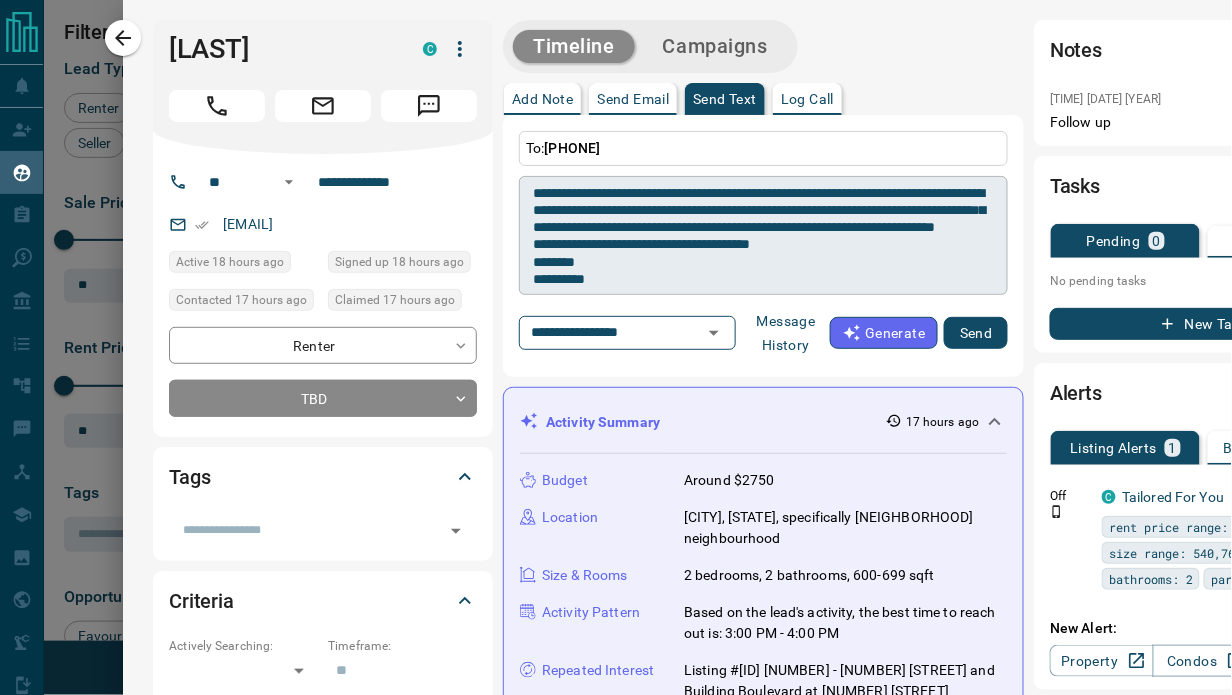 click on "**********" at bounding box center [763, 236] 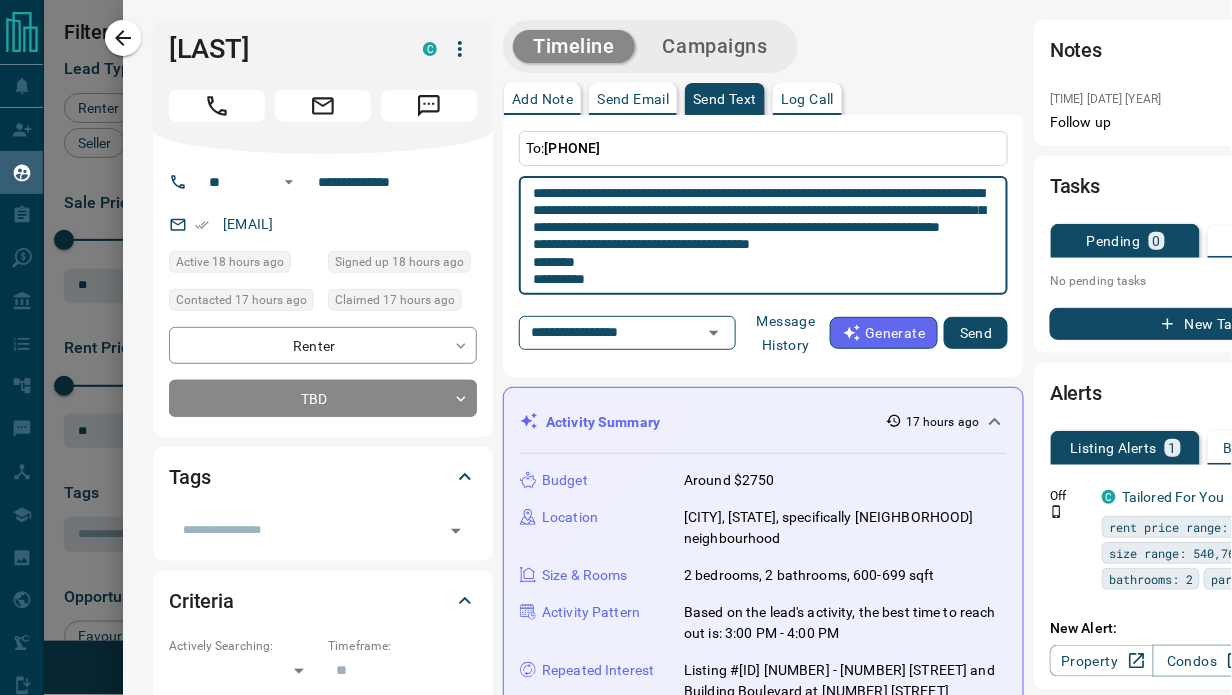 type on "**********" 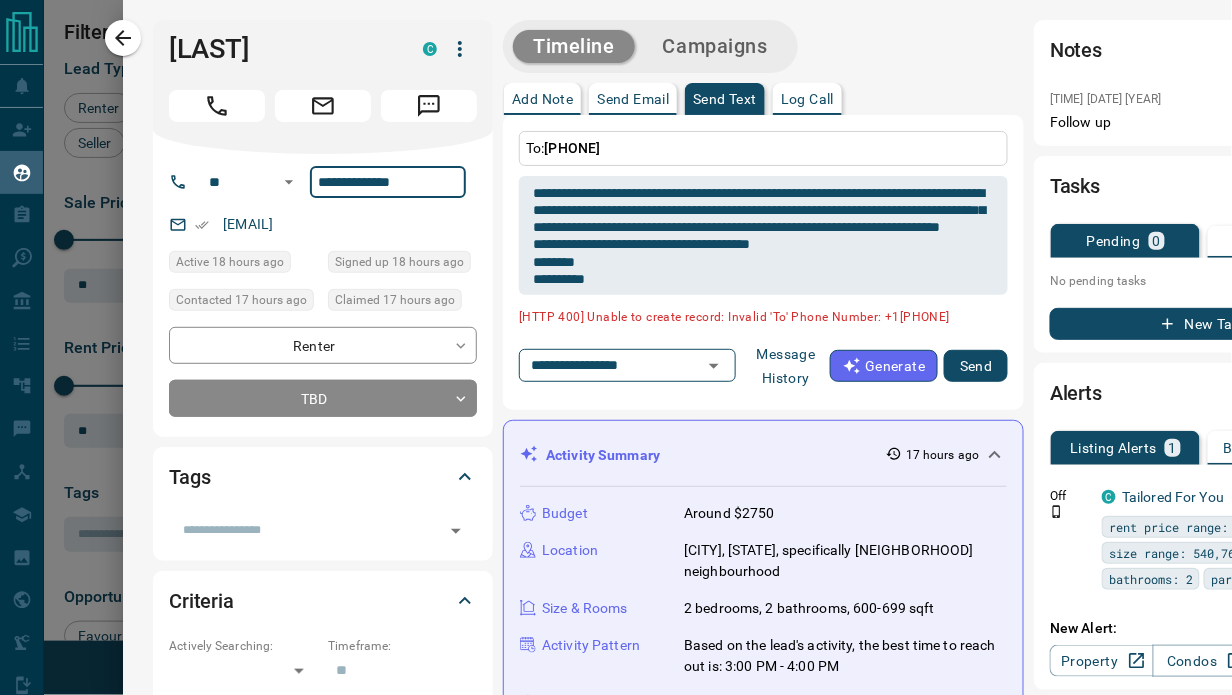 click on "**********" at bounding box center (388, 182) 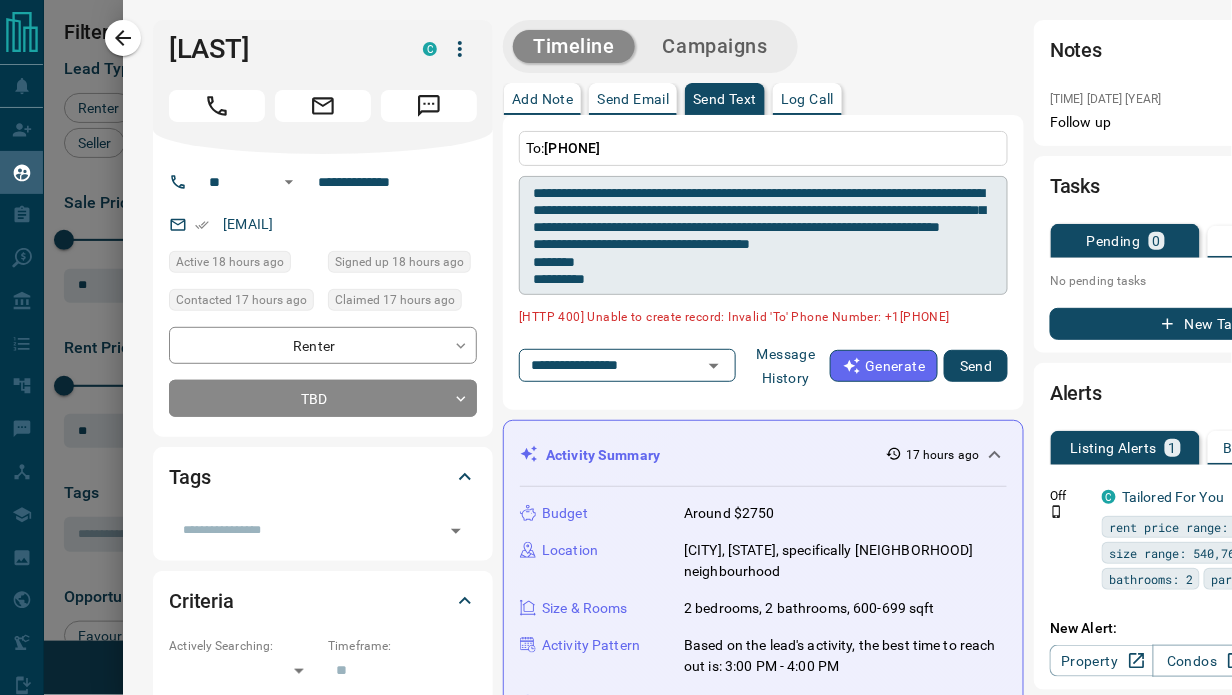 drag, startPoint x: 516, startPoint y: 192, endPoint x: 595, endPoint y: 264, distance: 106.887794 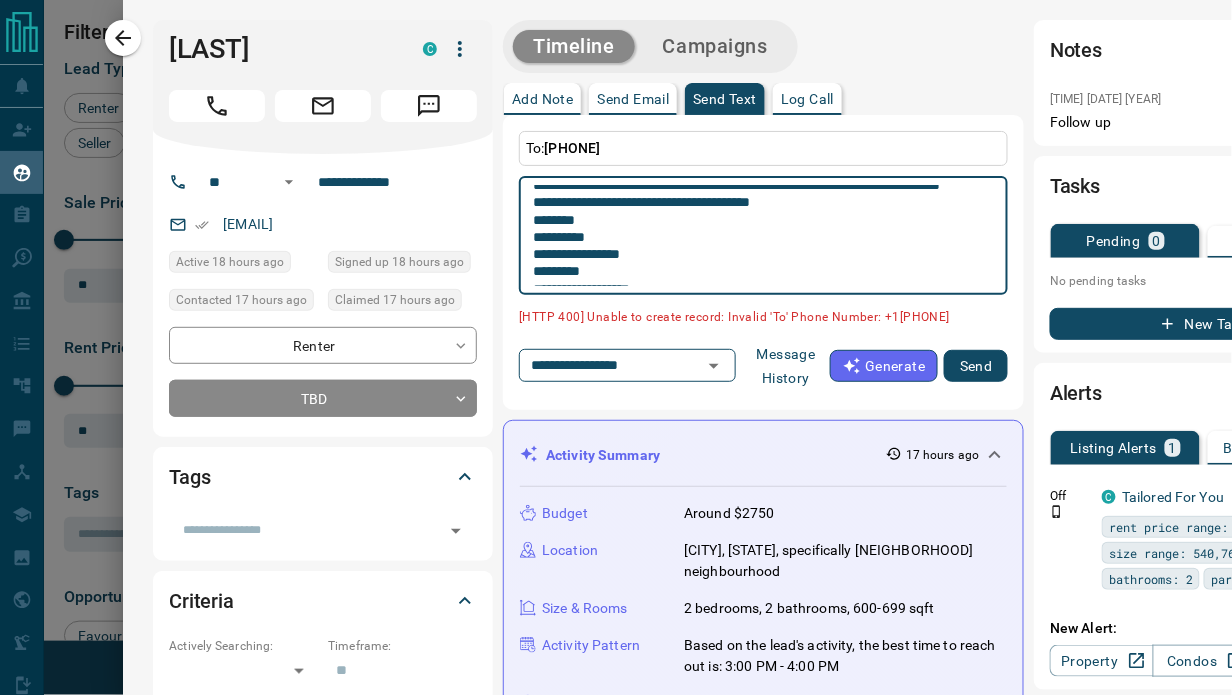 scroll, scrollTop: 139, scrollLeft: 0, axis: vertical 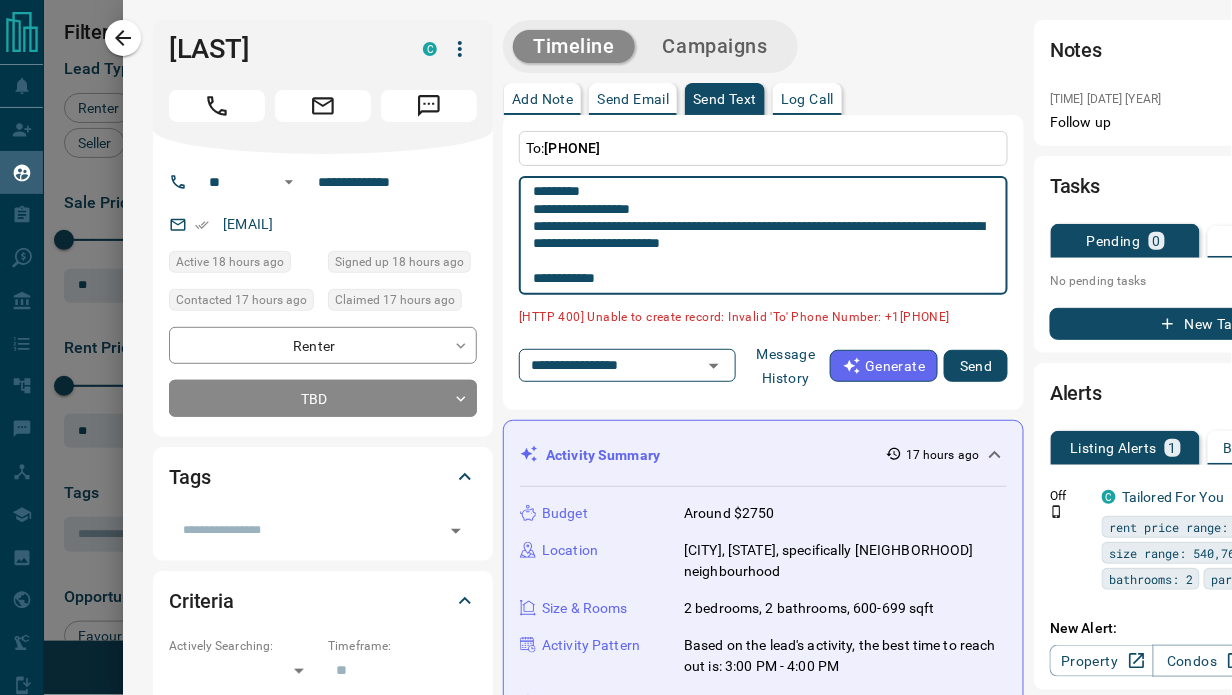 drag, startPoint x: 521, startPoint y: 189, endPoint x: 586, endPoint y: 322, distance: 148.03378 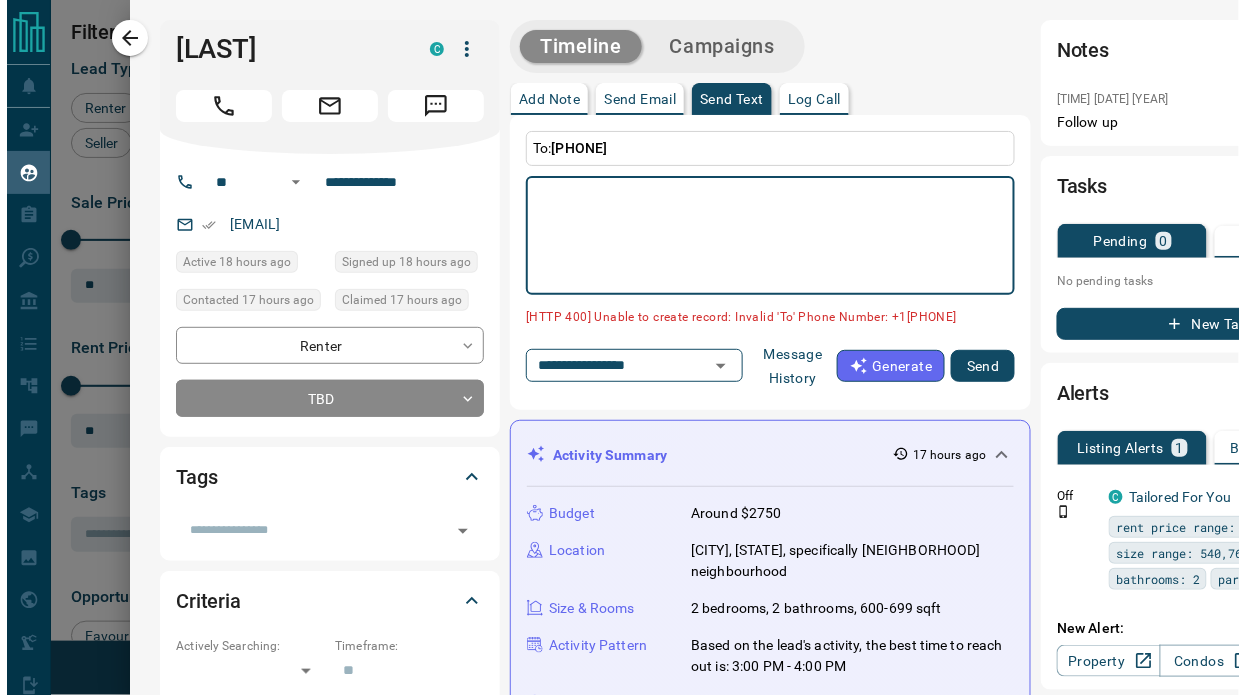 scroll, scrollTop: 0, scrollLeft: 0, axis: both 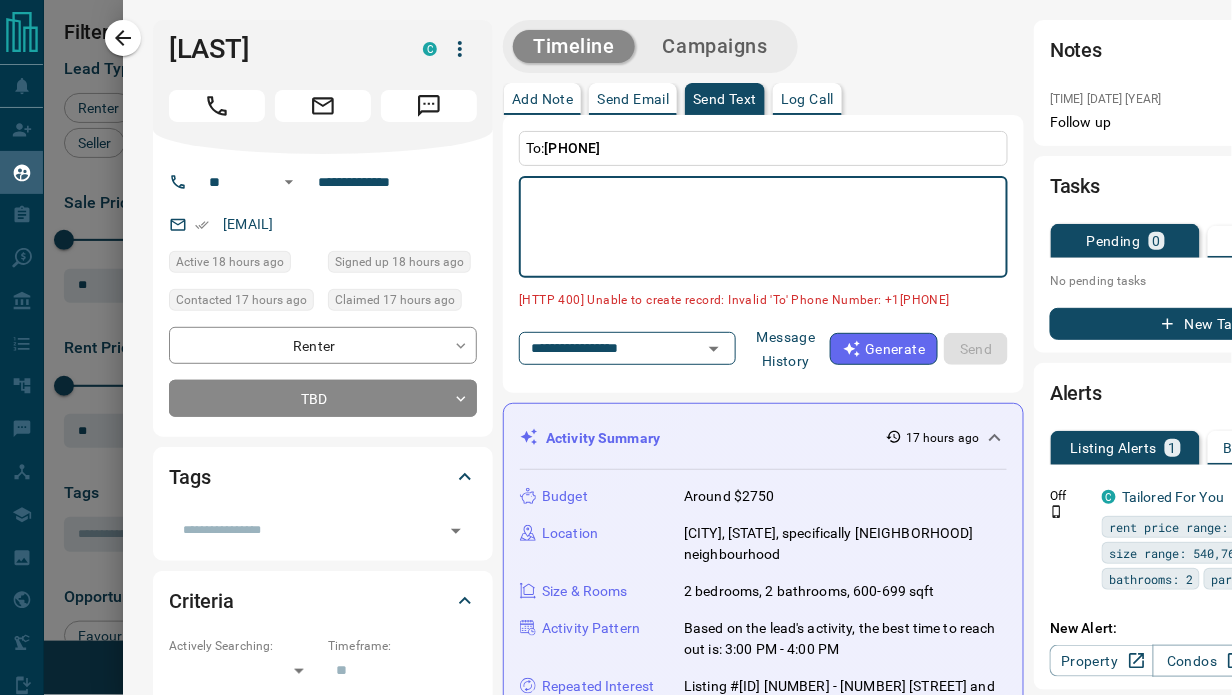 type 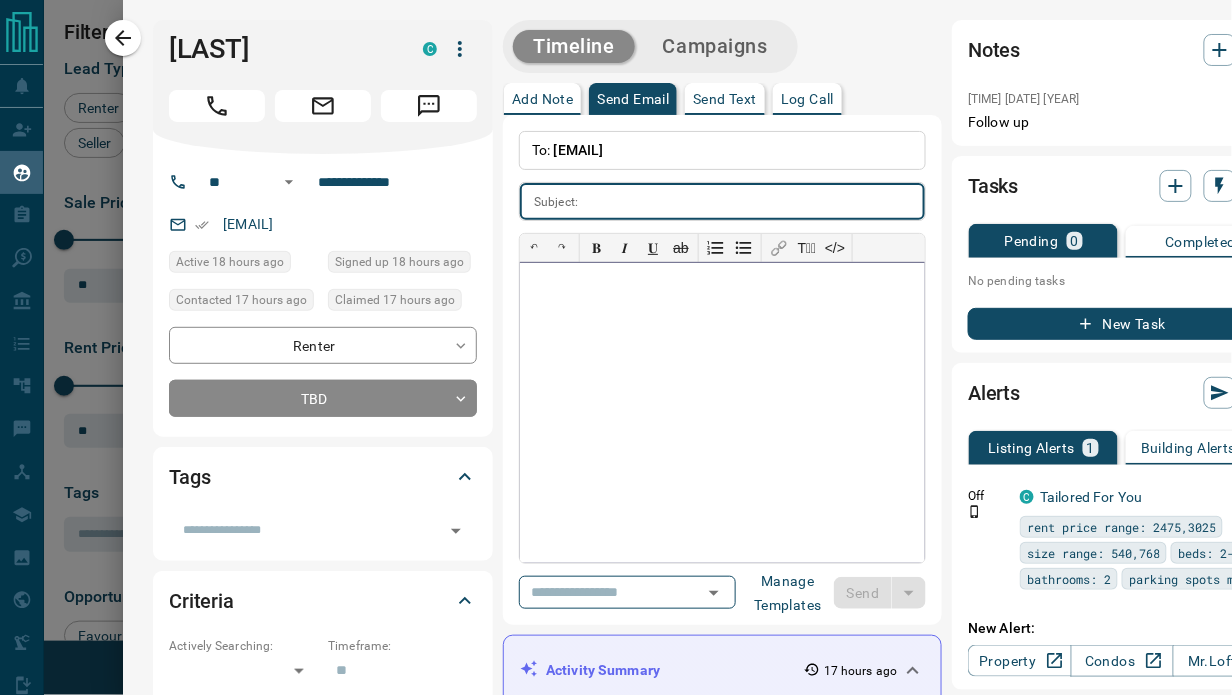 click at bounding box center (722, 413) 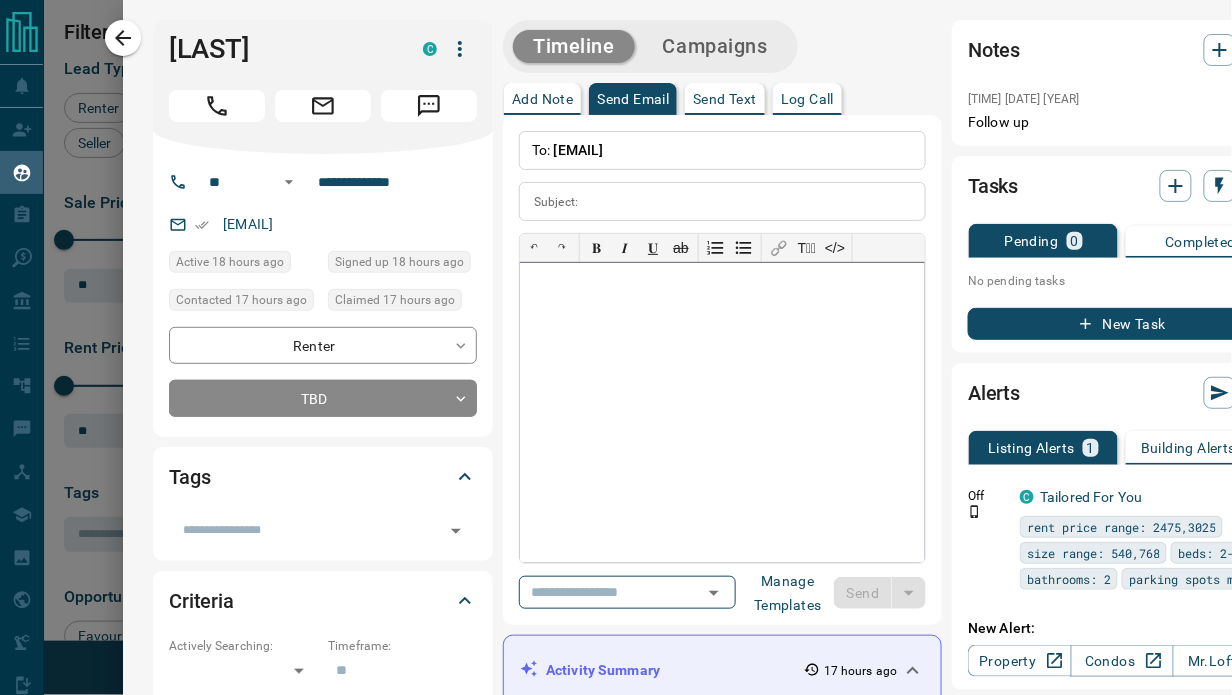 paste 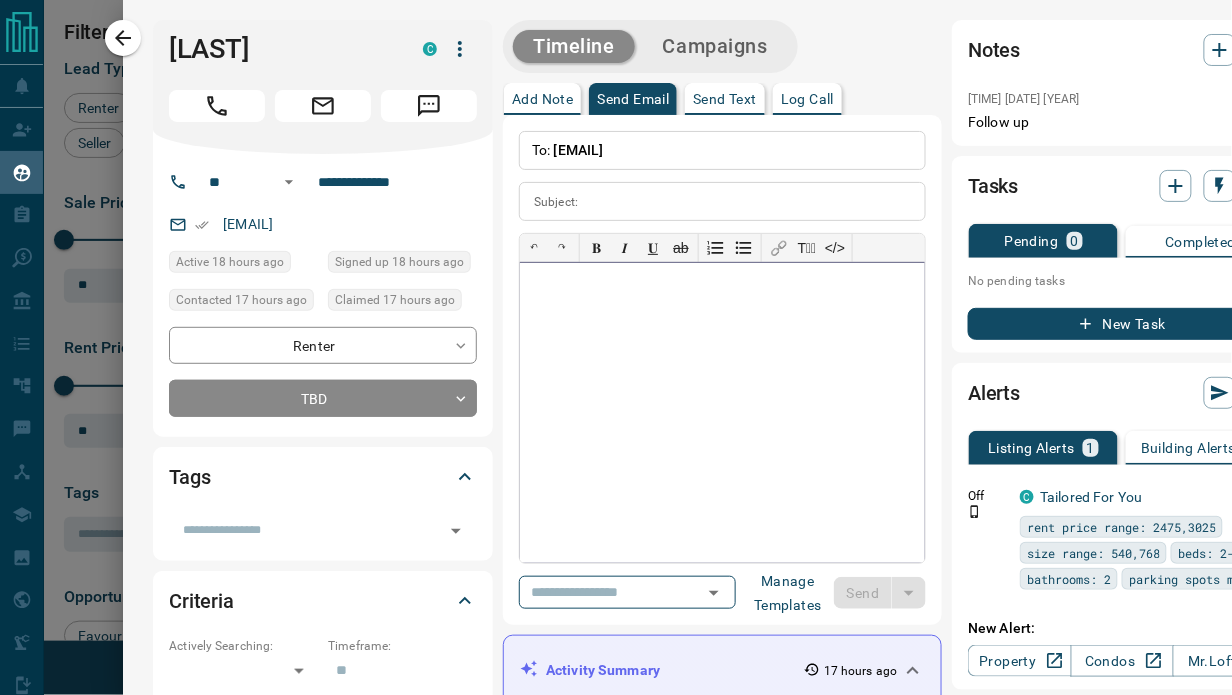 type 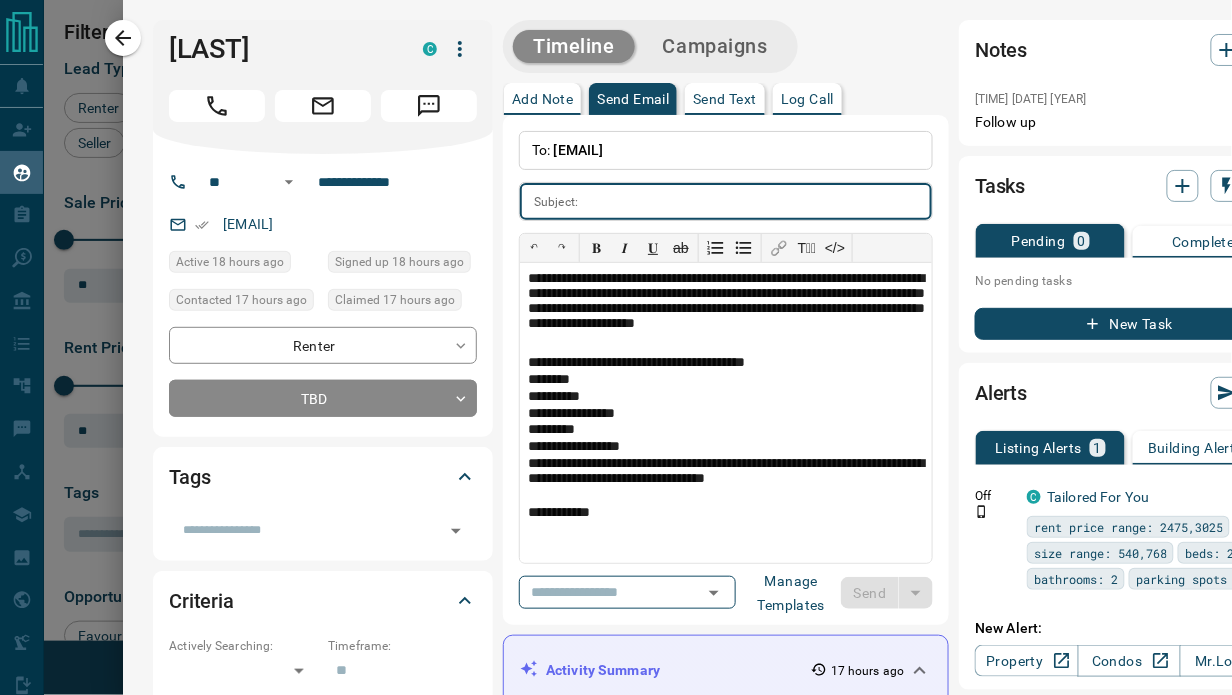 click at bounding box center [759, 201] 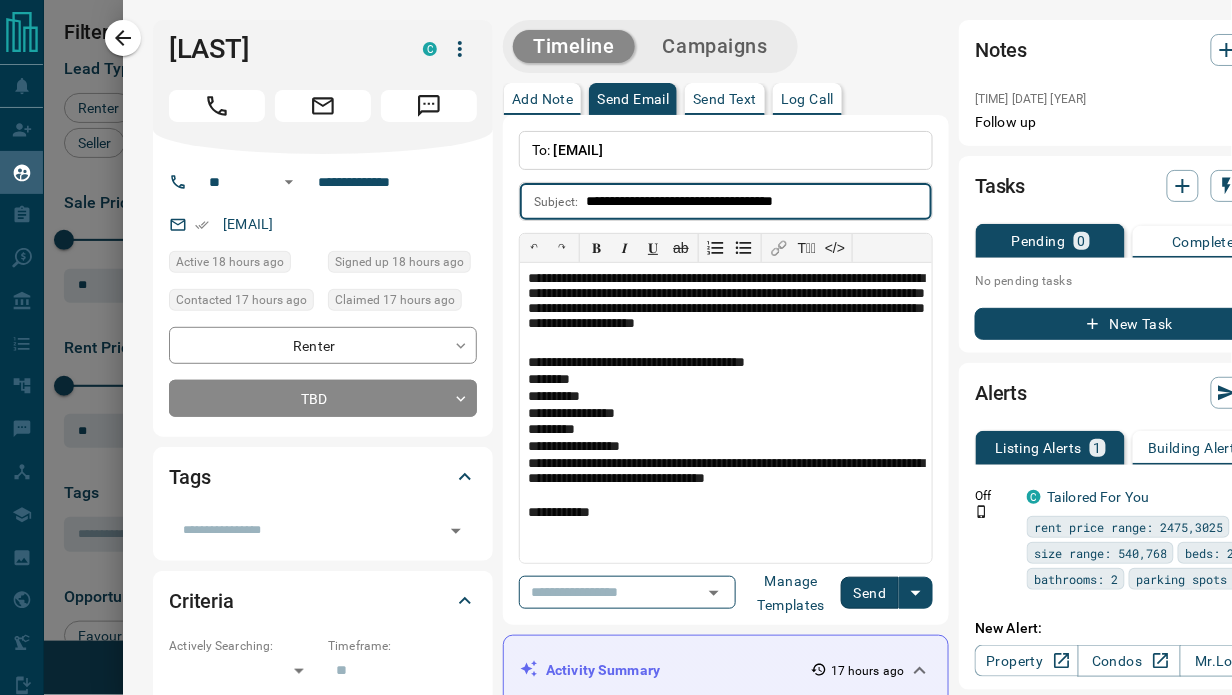 type on "**********" 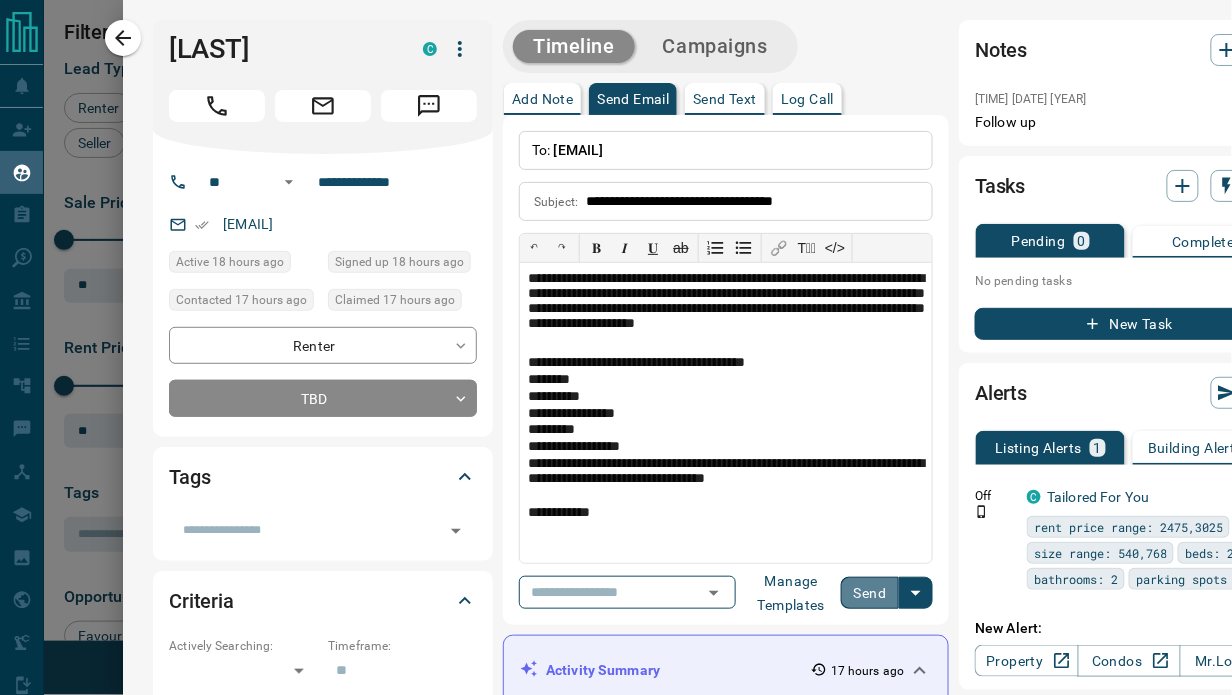 click on "Send" at bounding box center [870, 593] 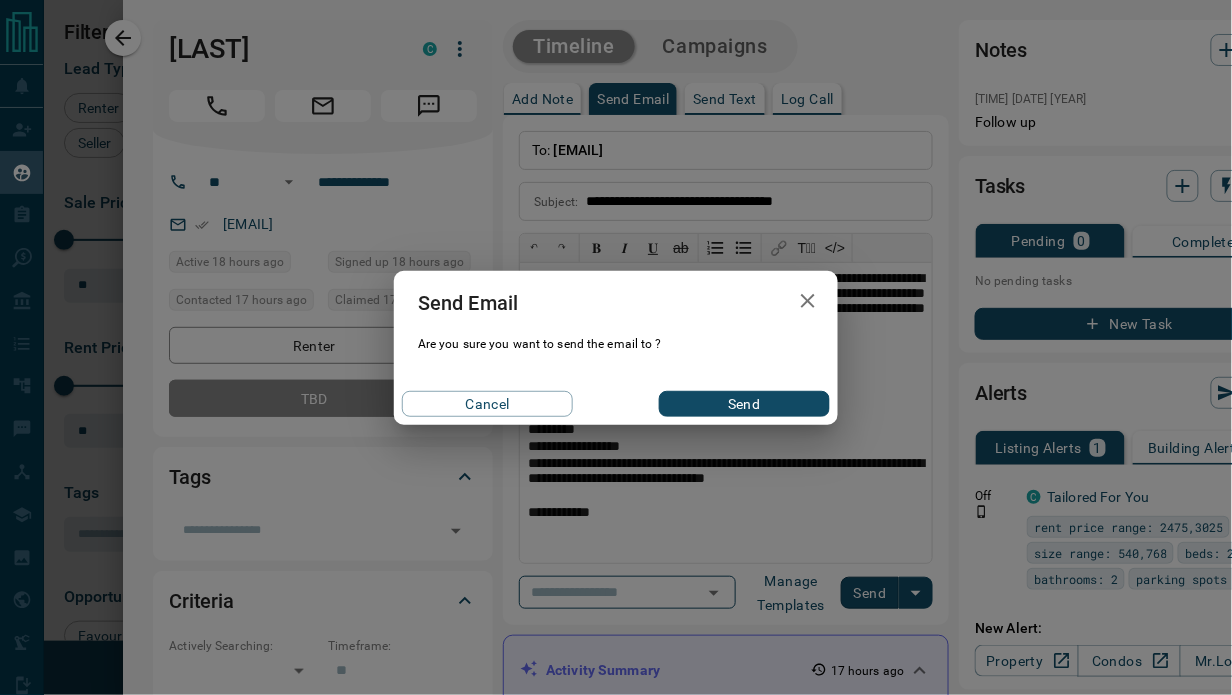 click on "Send" at bounding box center (744, 404) 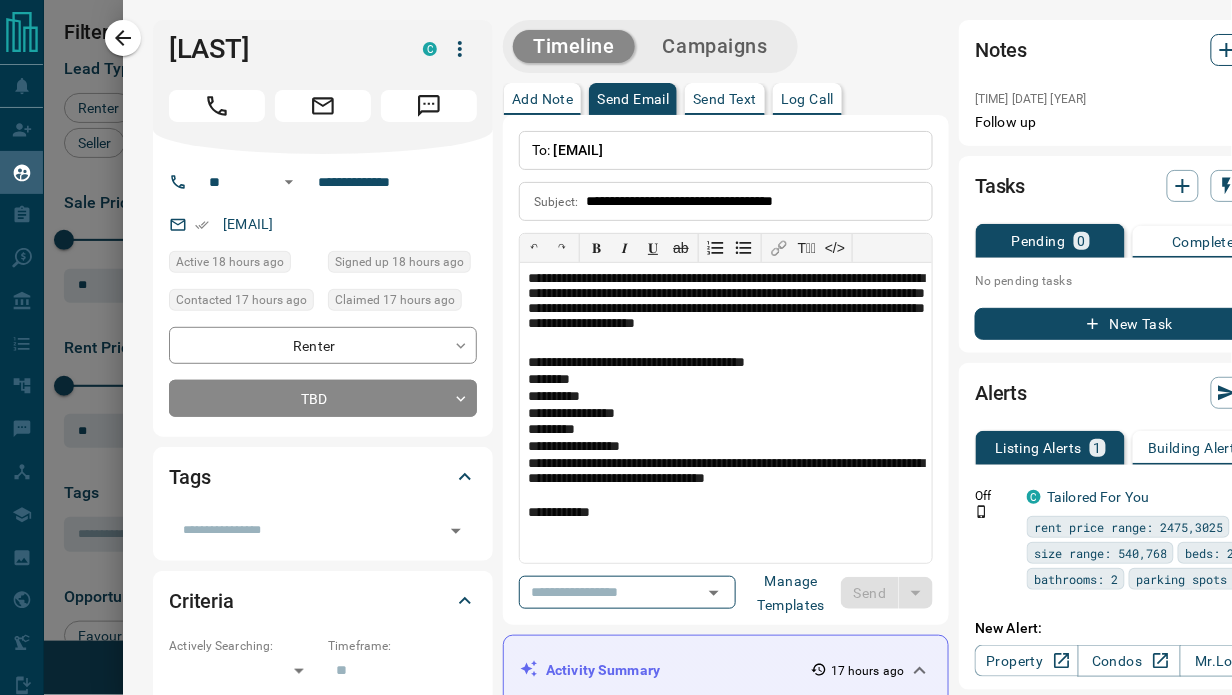 type 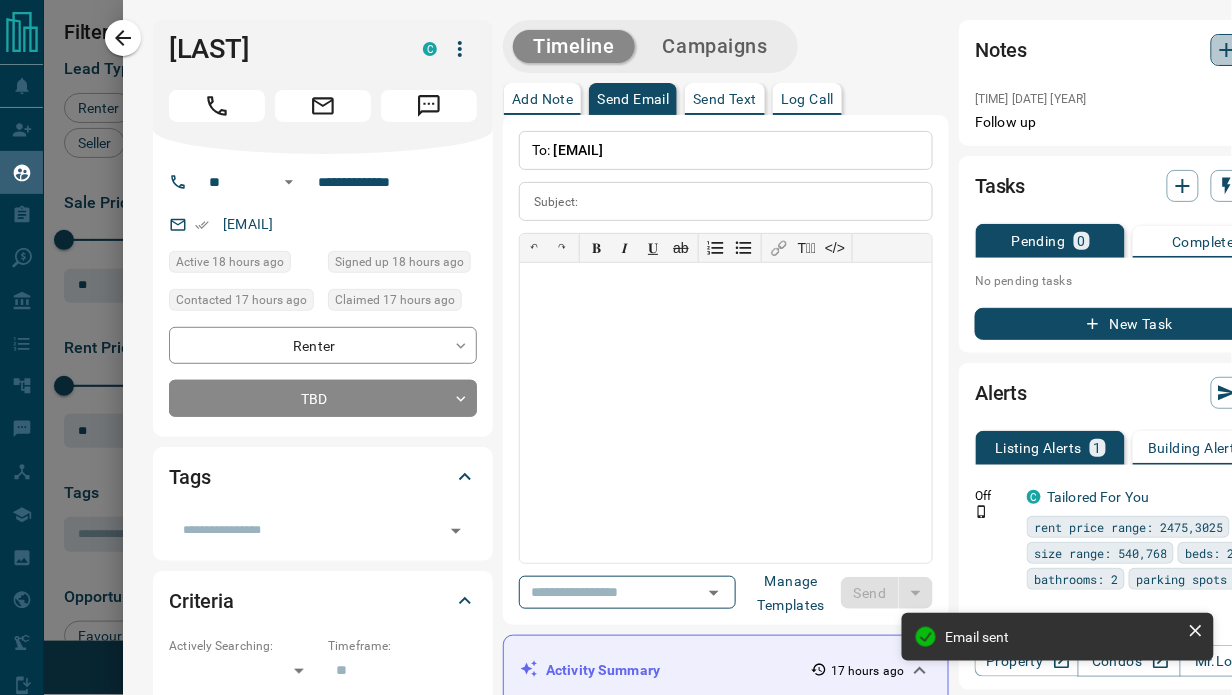 click 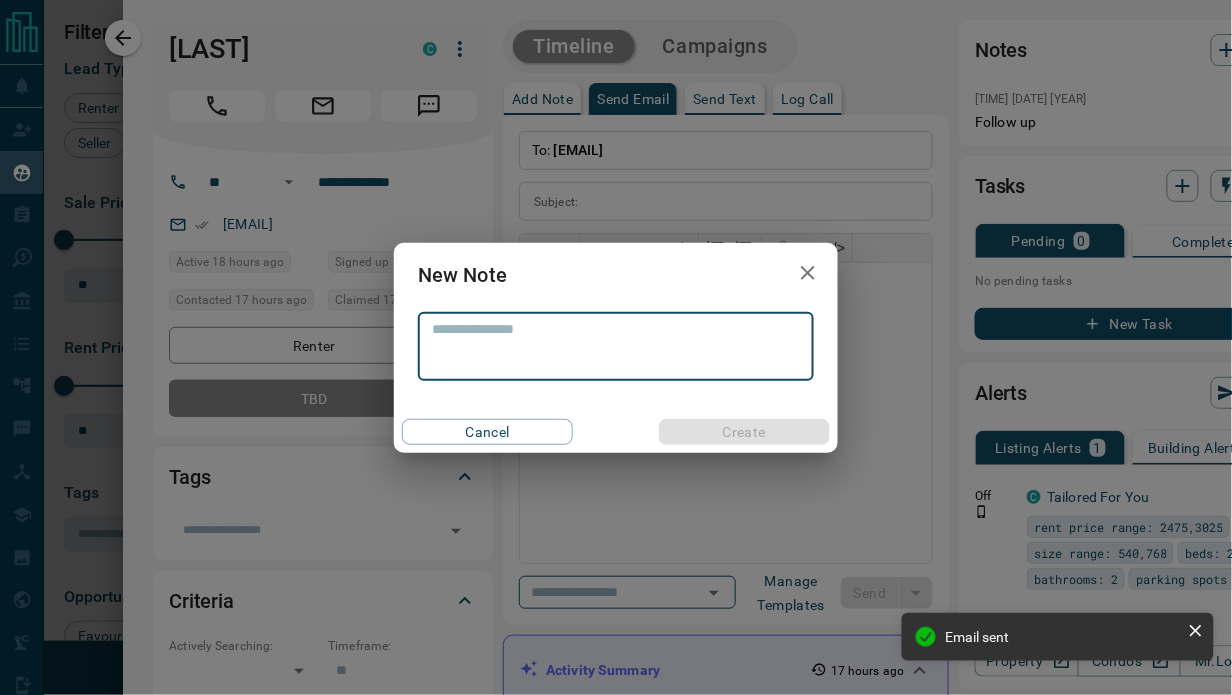 click at bounding box center (616, 346) 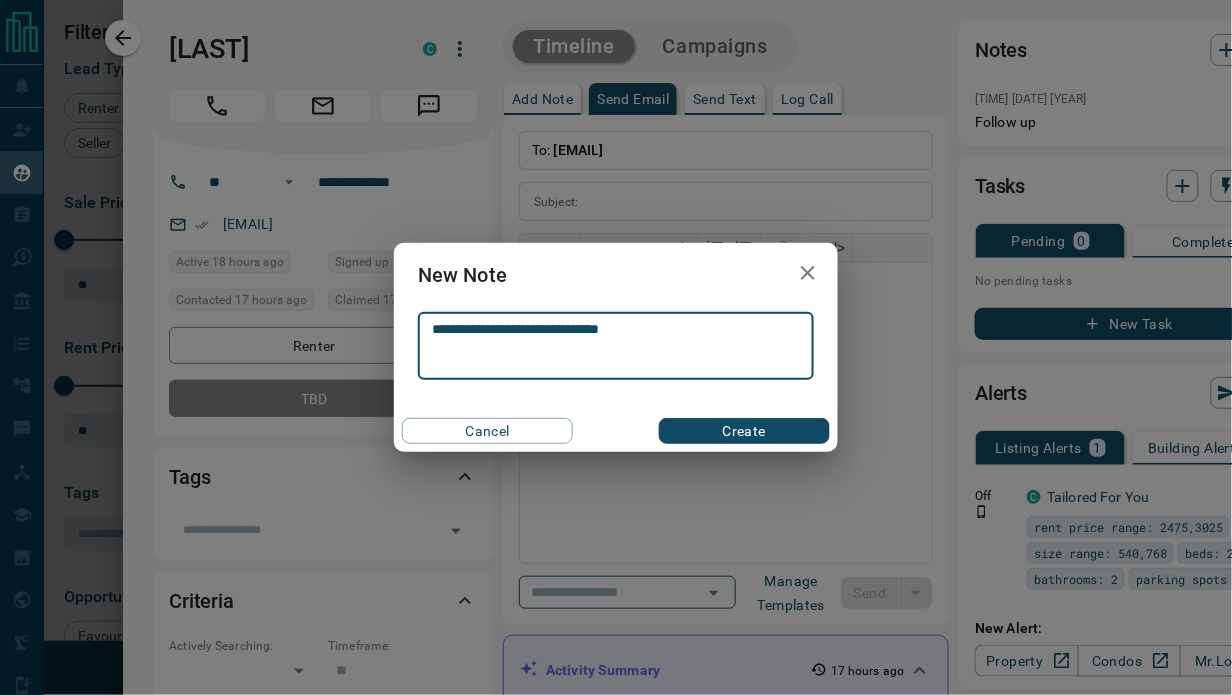 type on "**********" 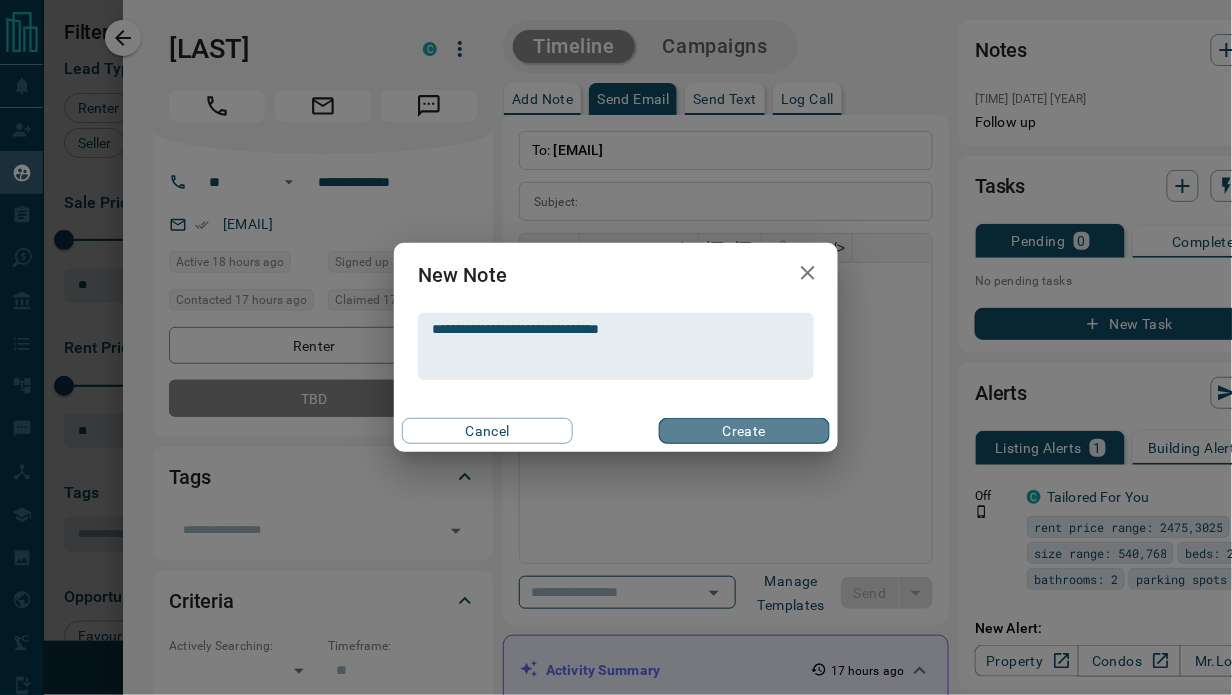 click on "Create" at bounding box center (744, 431) 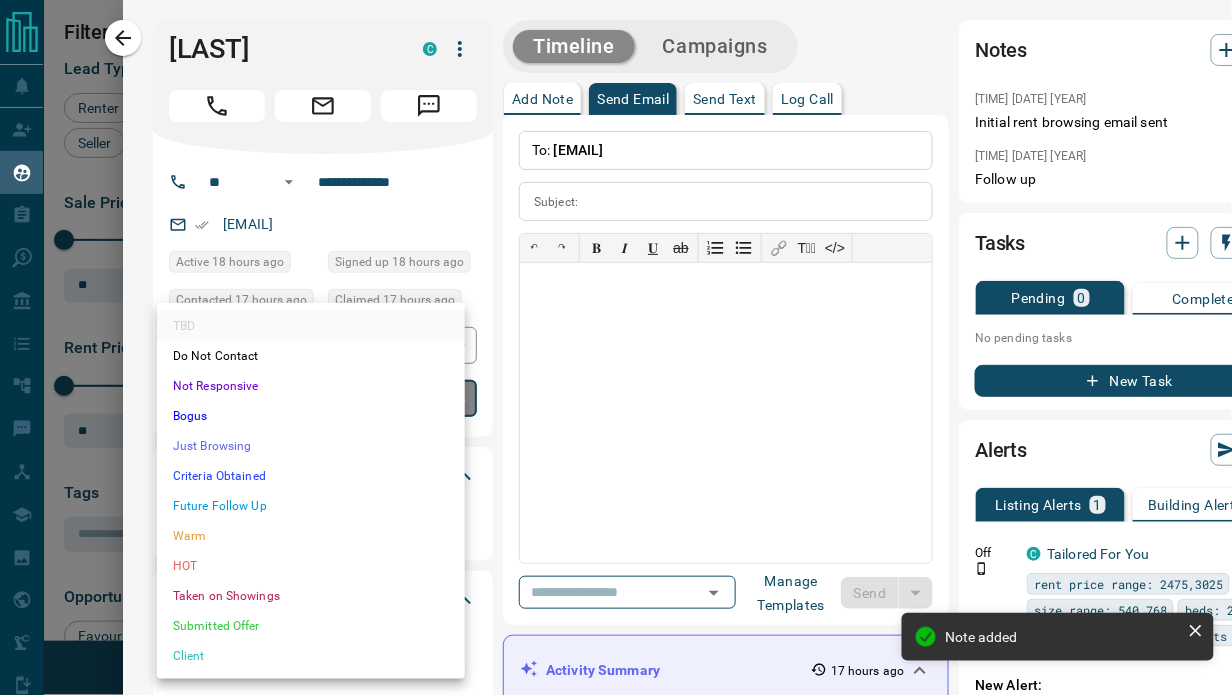 click on "Lead Transfers Claim Leads My Leads Tasks Opportunities Deals Campaigns Automations Messages Broker Bay Training Media Services Agent Resources Precon Worksheet Mobile Apps Disclosure Logout My Leads Filters 1 Manage Tabs New Lead All 3339 TBD 1361 Do Not Contact - Not Responsive 51 Bogus 15 Just Browsing 692 Criteria Obtained 334 Future Follow Up 696 Warm 1 HOT 1 Taken on Showings 65 Submitted Offer - Client 123 Name Details Last Active Claimed Date Status Tags [FIRST] [LAST] Buyer C $518K - $518K North York, [CITY] 16 hours ago Contacted 12 hours ago 16 hours ago Signed up 16 hours ago TBD +  [LAST] [LAST] Renter C $3K - $3K Vaughan 18 hours ago Contacted 13 hours ago 17 hours ago Signed up 18 hours ago TBD + [FIRST] [LAST] Buyer C $638K - $638K Vaughan 22 hours ago Contacted 17 hours ago 21 hours ago Signed up 22 hours ago TBD + [FIRST] [LAST] Renter C $2K - $2K Vaughan 20 hours ago Contacted 18 hours ago 22 hours ago Signed up 23 hours ago Just Browsing + [FIRST] [LAST] Buyer C $500K - $600K Vaughan 1 hour ago TBD + C" at bounding box center (616, 347) 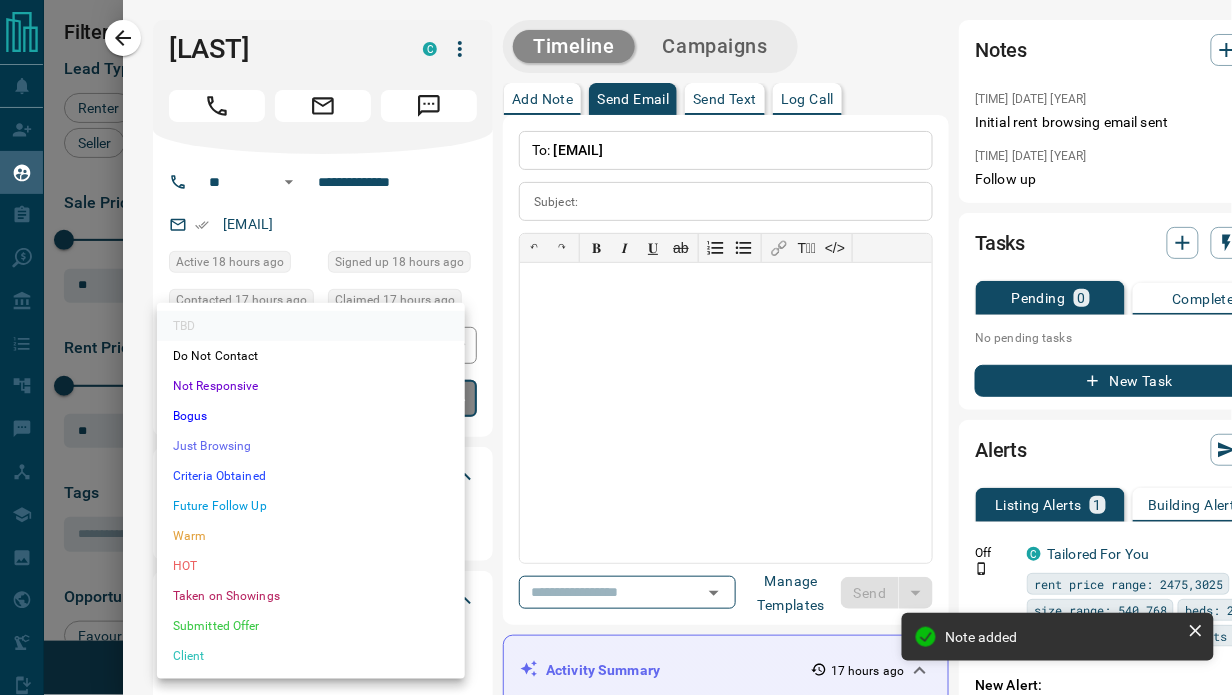 click on "Just Browsing" at bounding box center (311, 446) 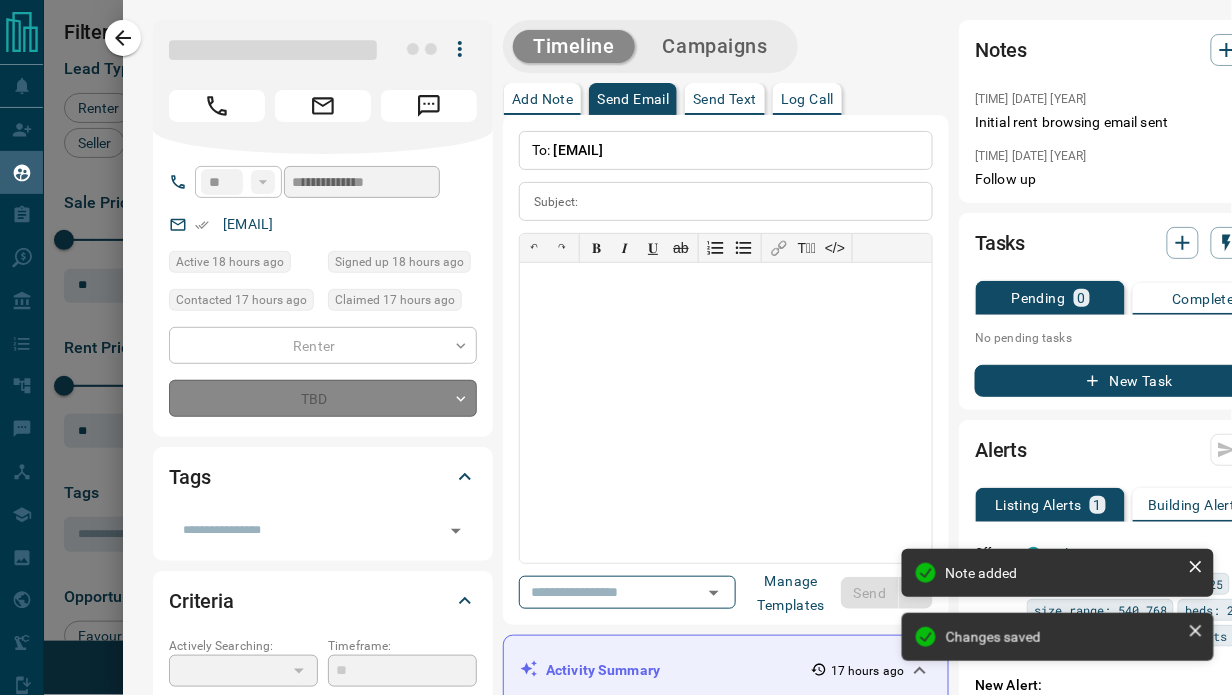 type on "*" 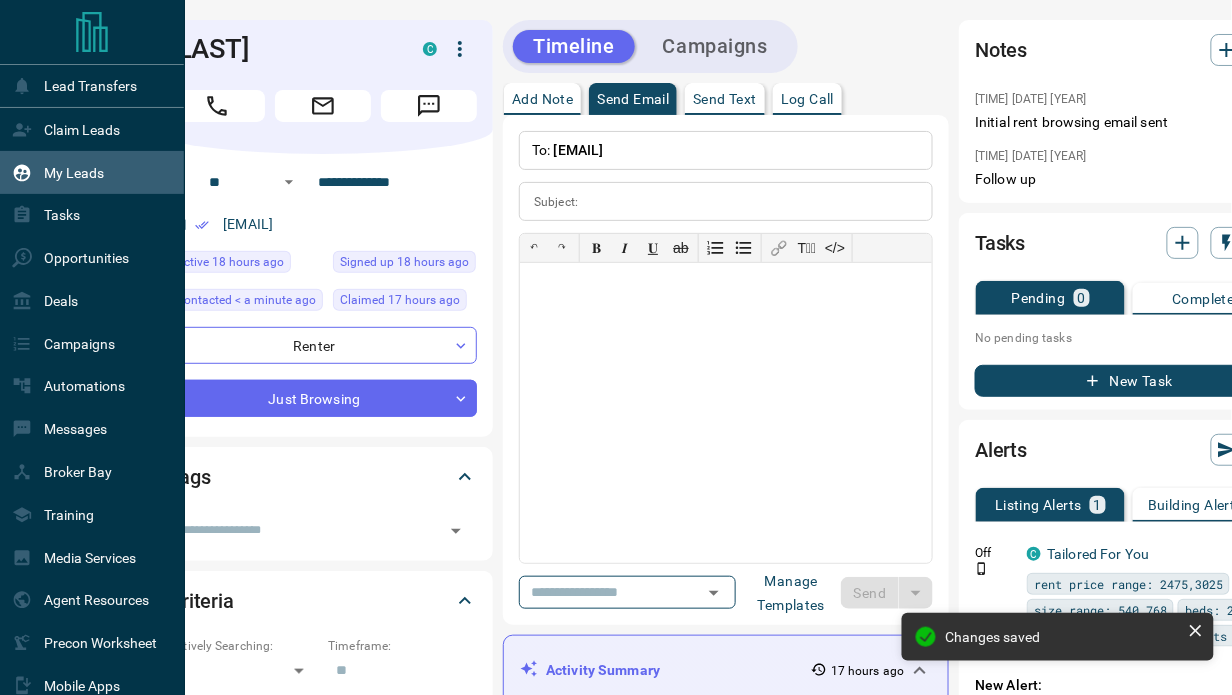 click on "My Leads" at bounding box center [74, 173] 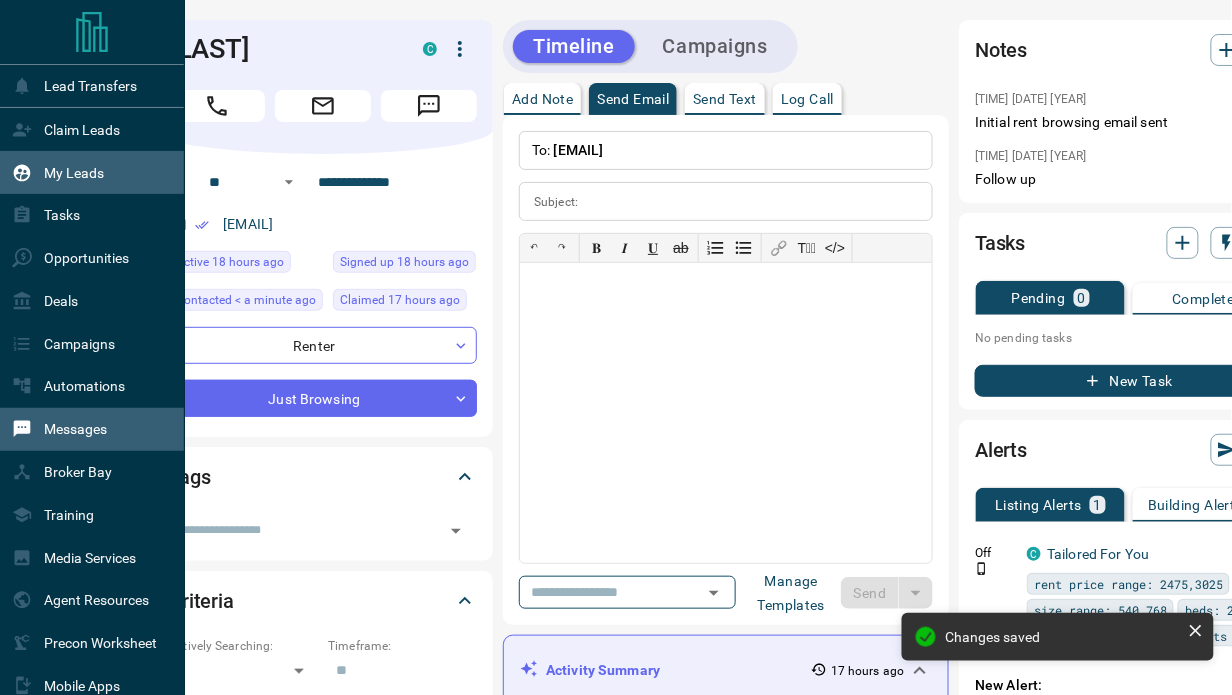 click on "Messages" at bounding box center [75, 429] 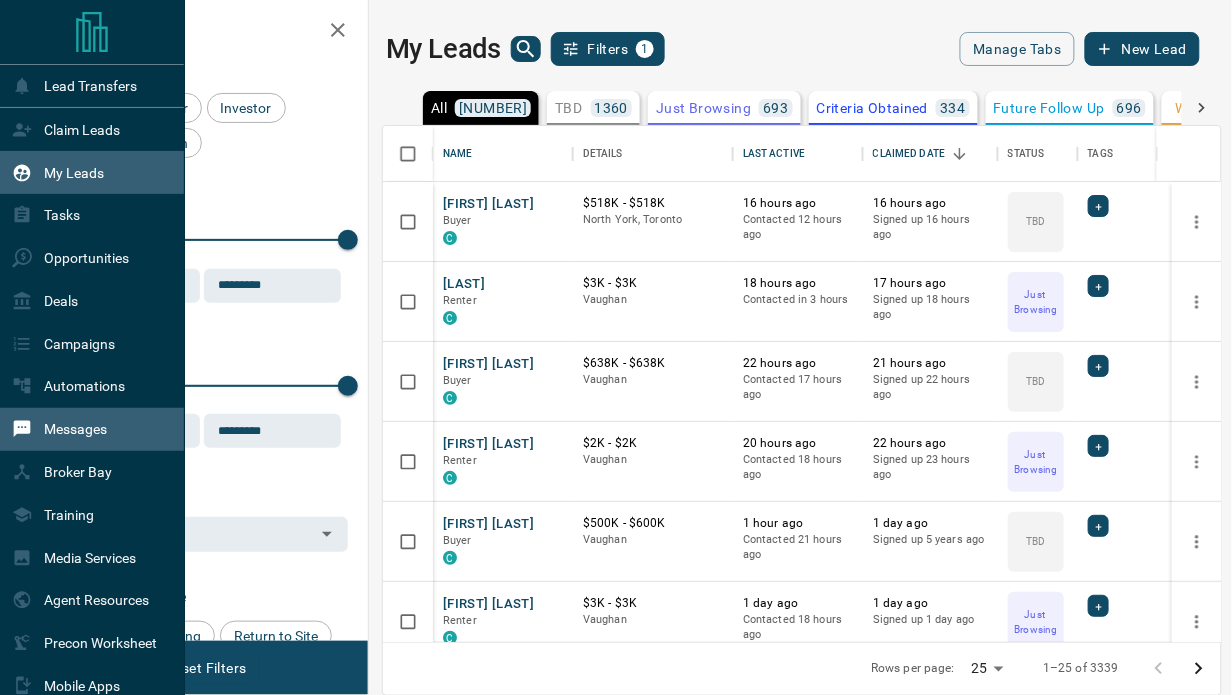 click on "Messages" at bounding box center [75, 429] 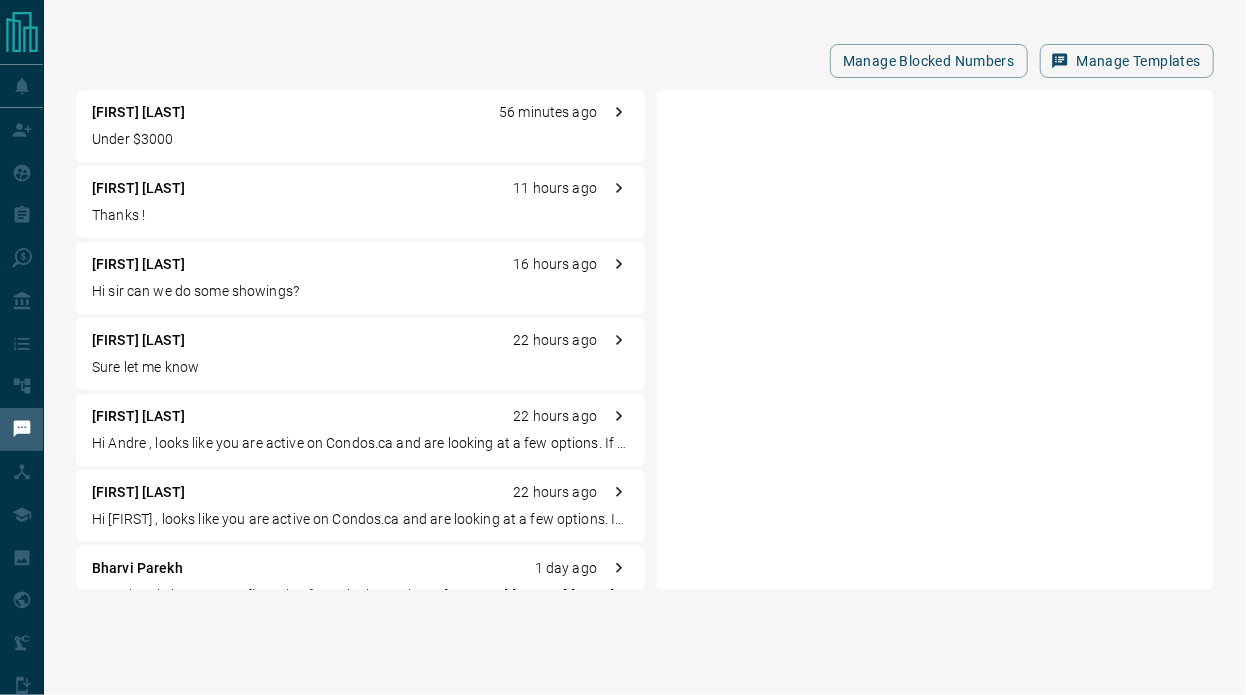 click on "Under $3000" at bounding box center (360, 139) 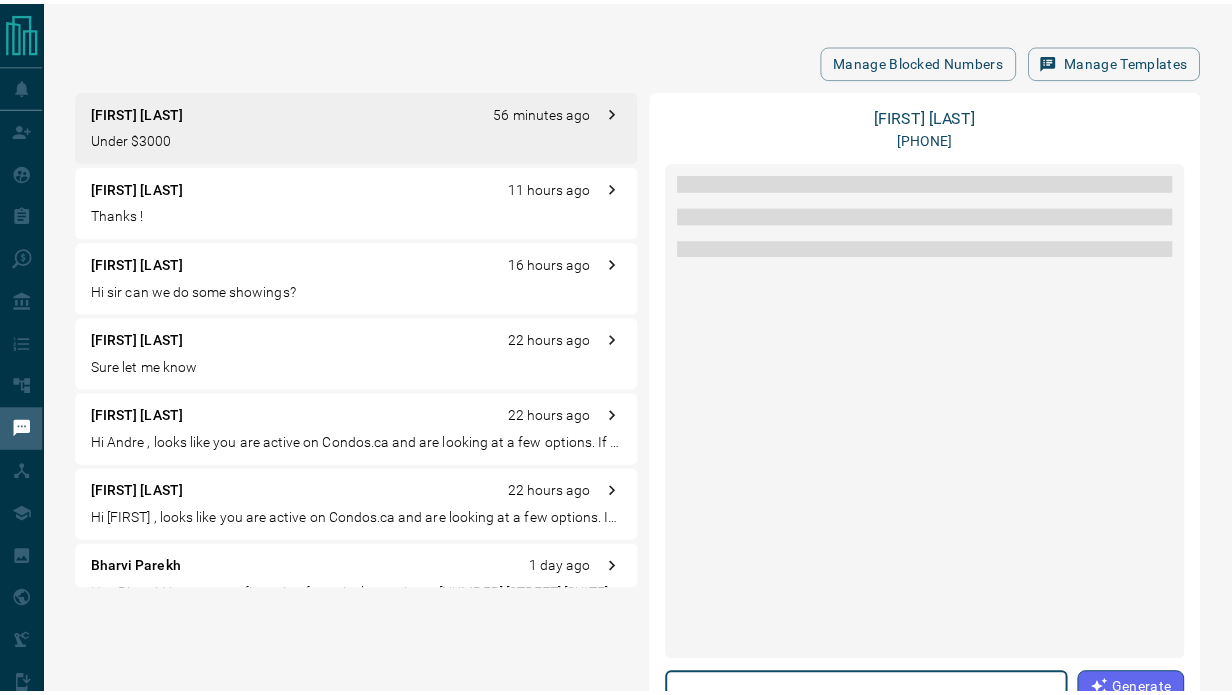 scroll, scrollTop: 4, scrollLeft: 0, axis: vertical 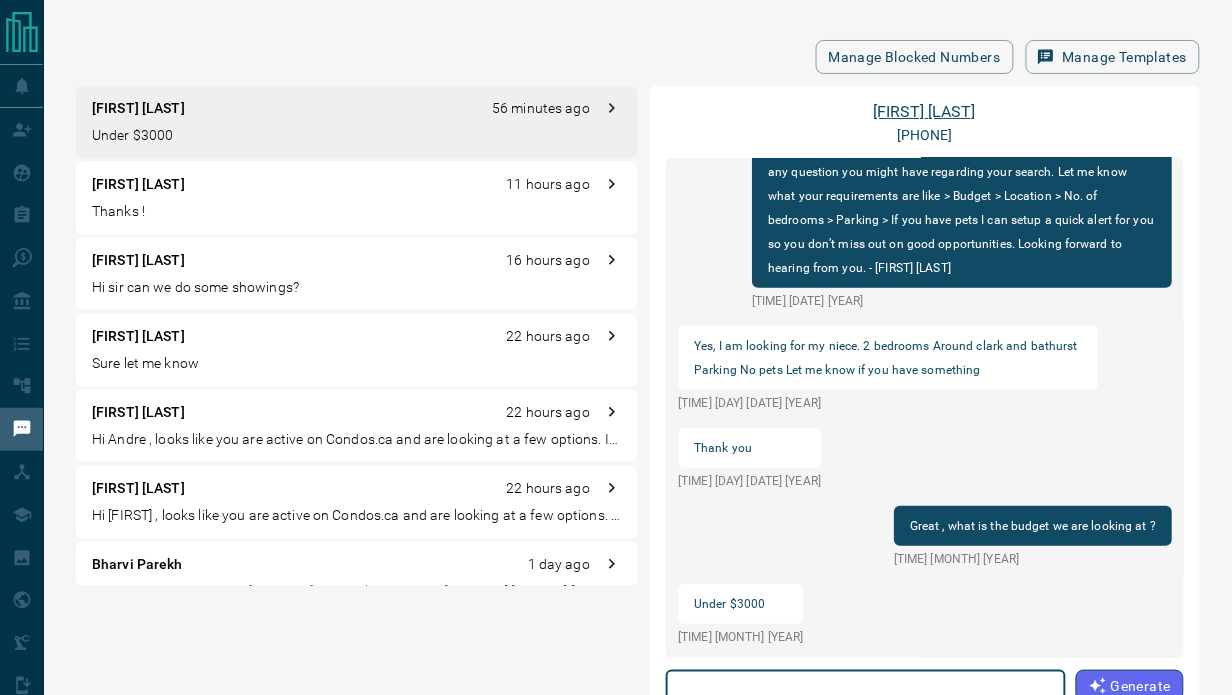 click on "[FIRST]   [LAST]" at bounding box center (925, 111) 